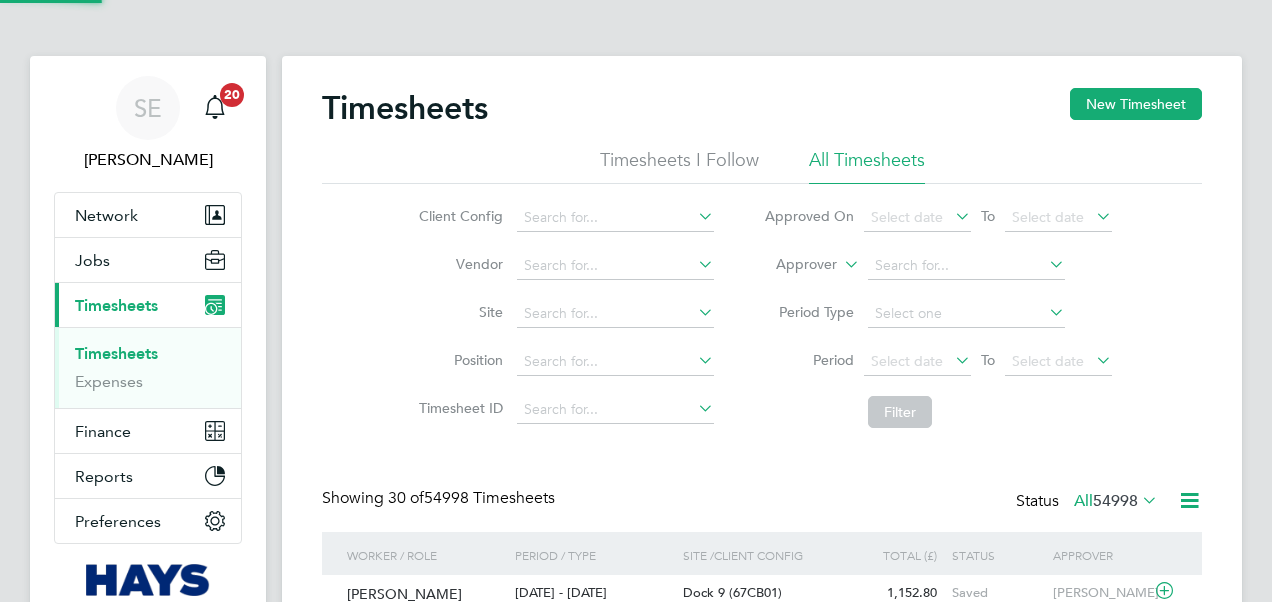 click 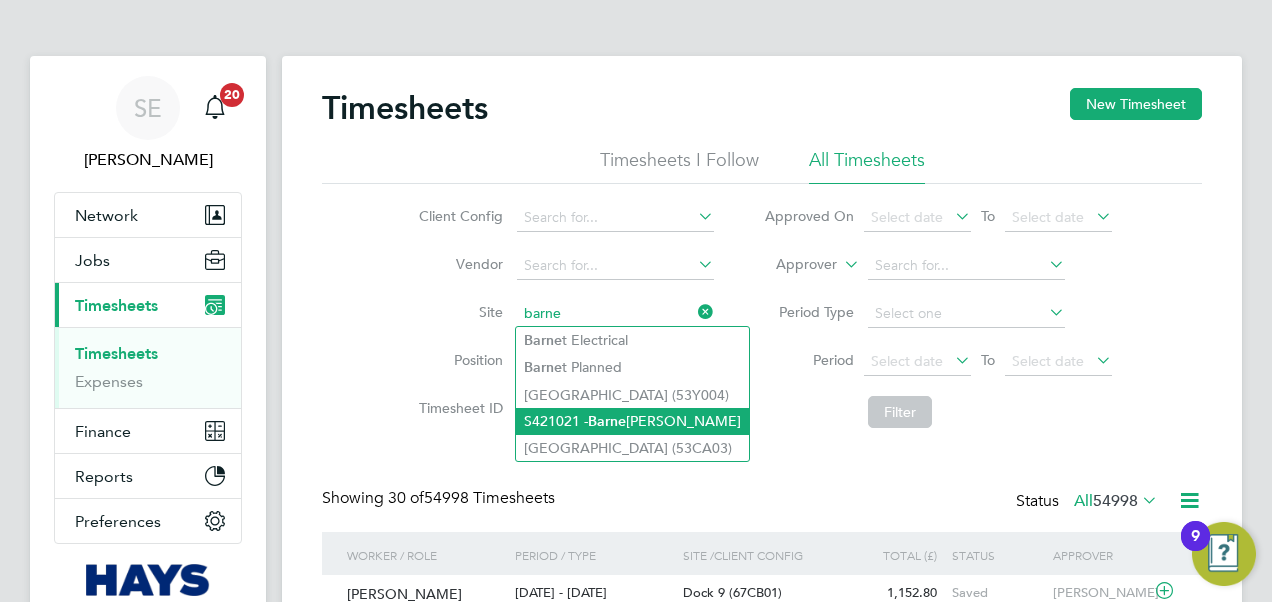 click on "S421021 -  [PERSON_NAME]" 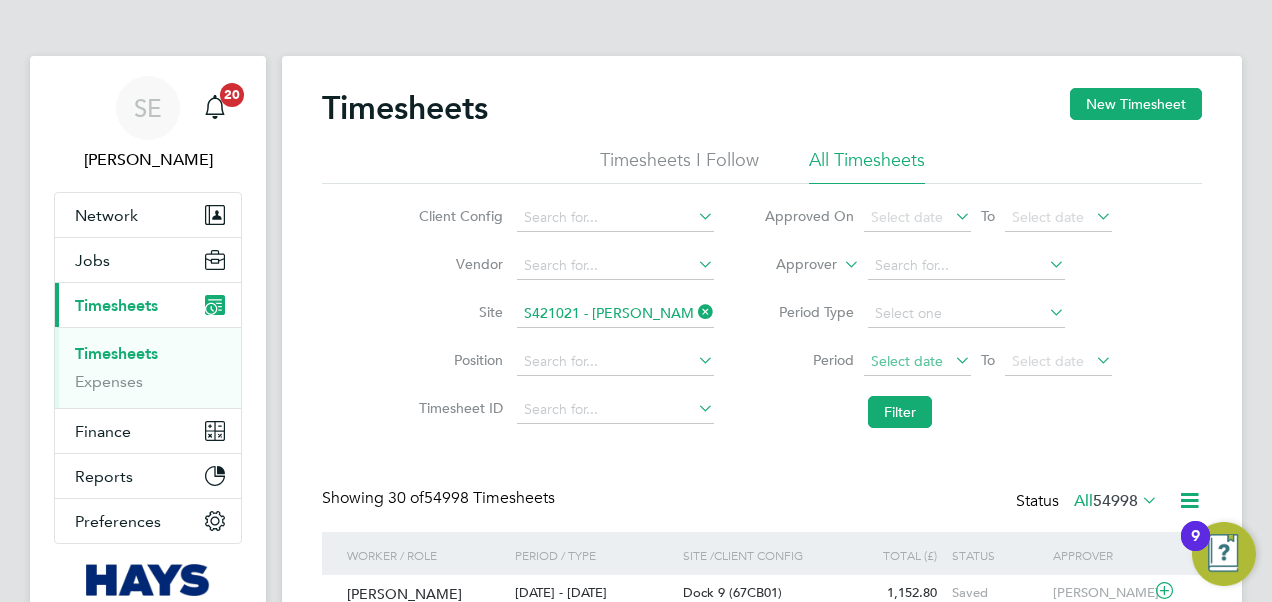 click on "Select date" 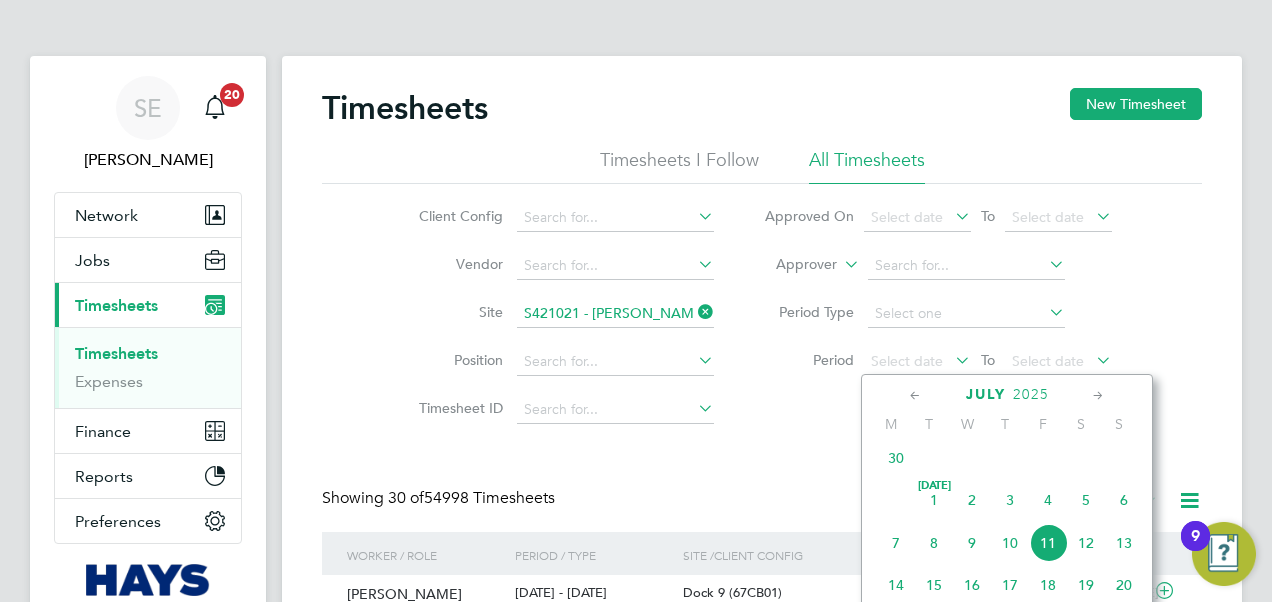 click on "5" 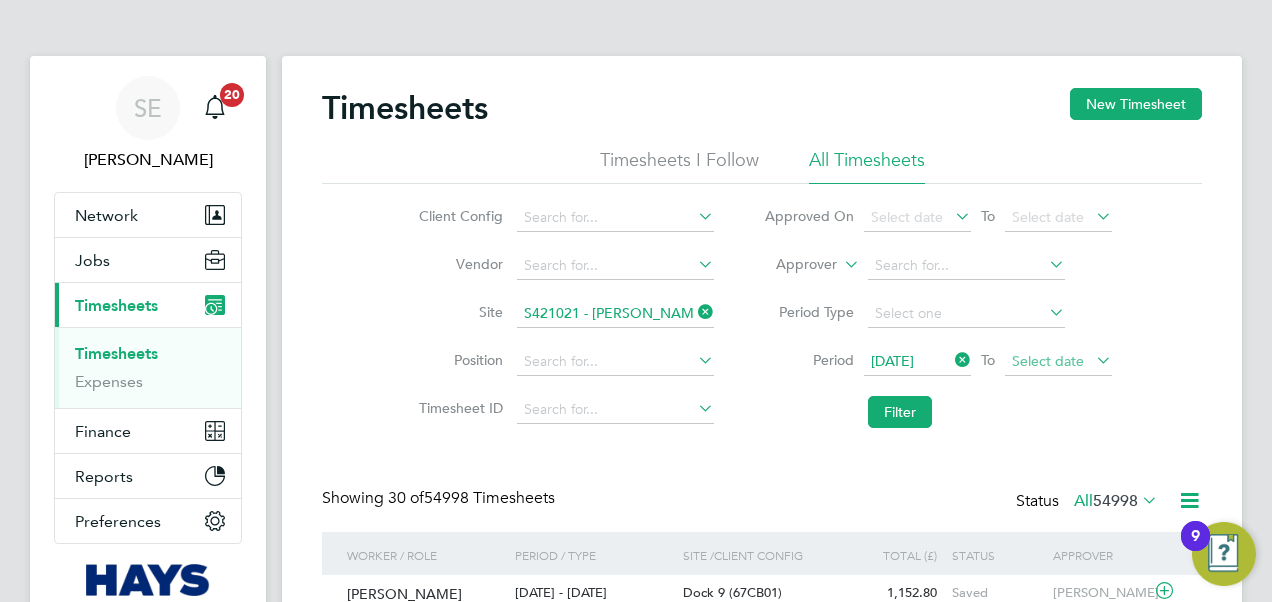 click on "Select date" 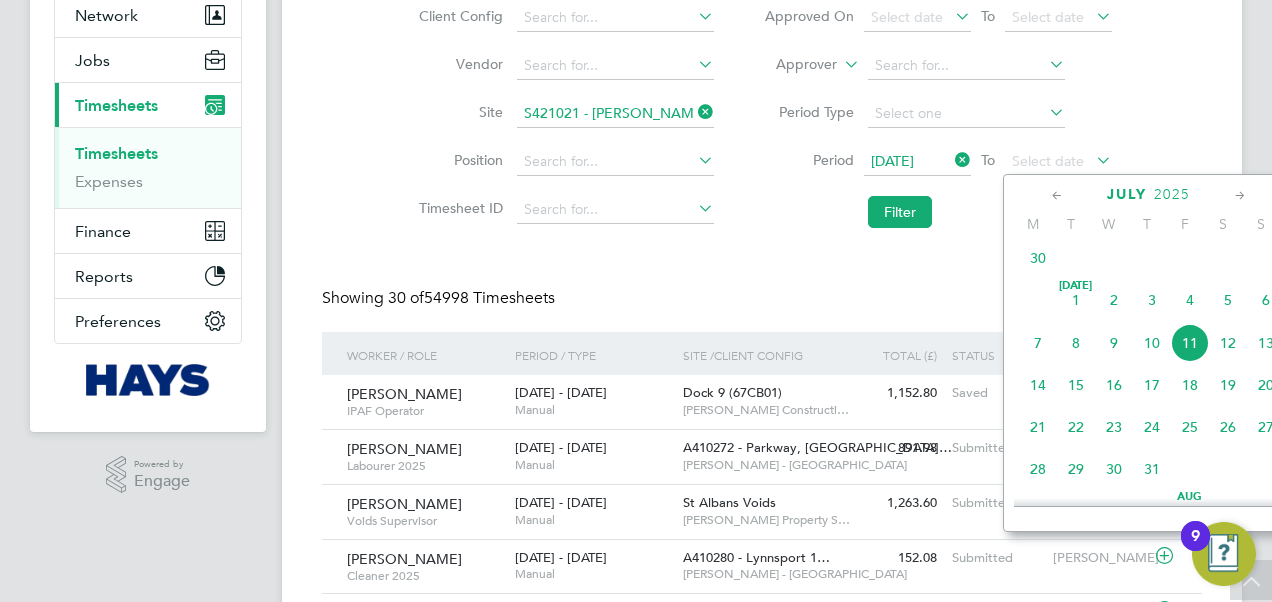 click on "11" 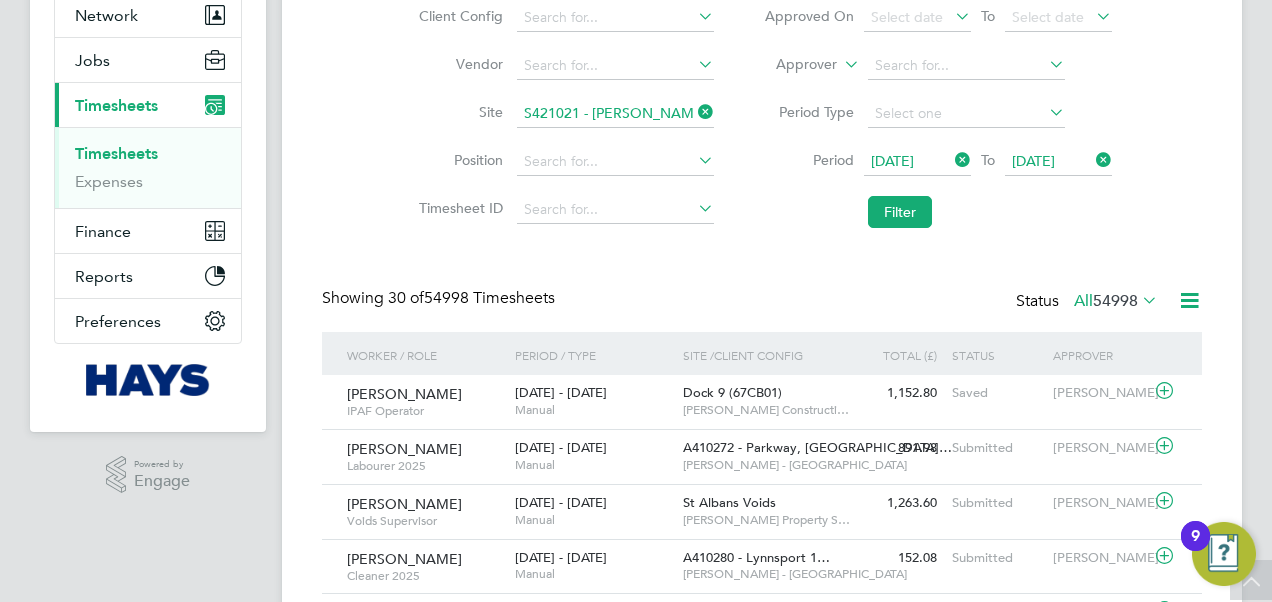 drag, startPoint x: 912, startPoint y: 224, endPoint x: 902, endPoint y: 222, distance: 10.198039 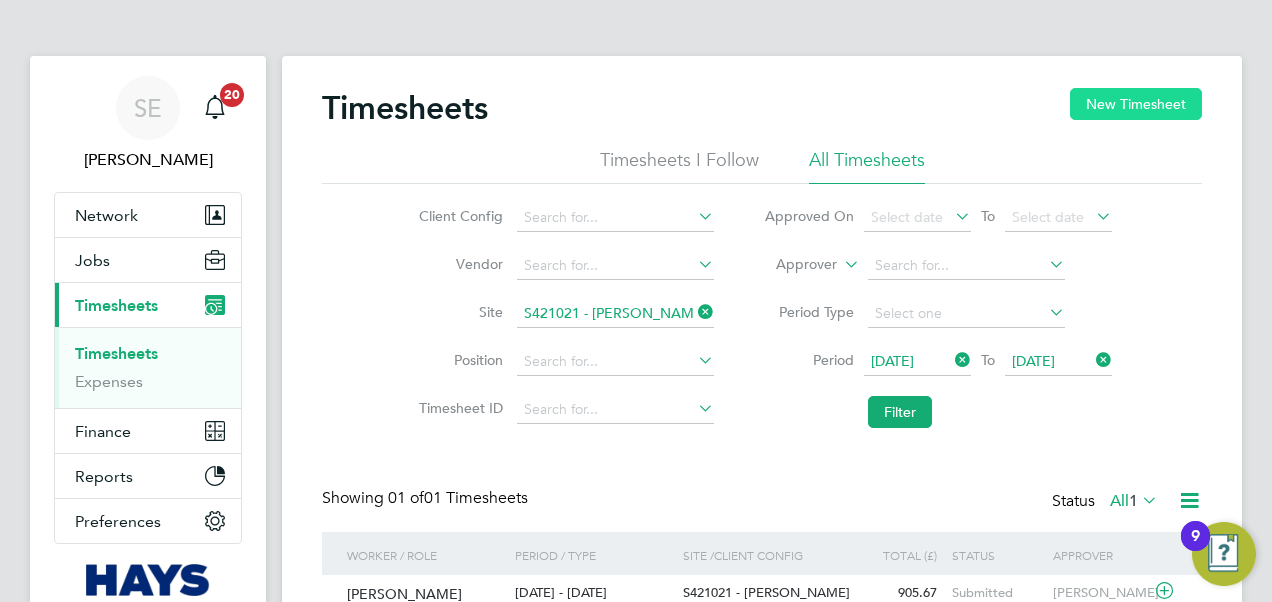 click on "New Timesheet" 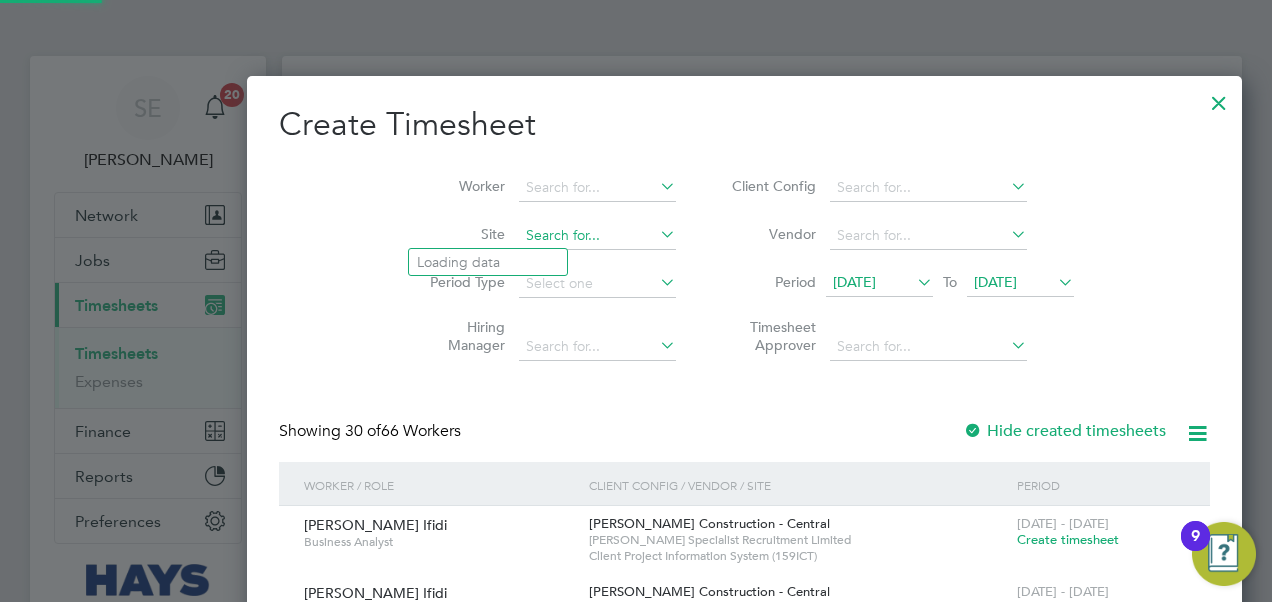 click at bounding box center (597, 236) 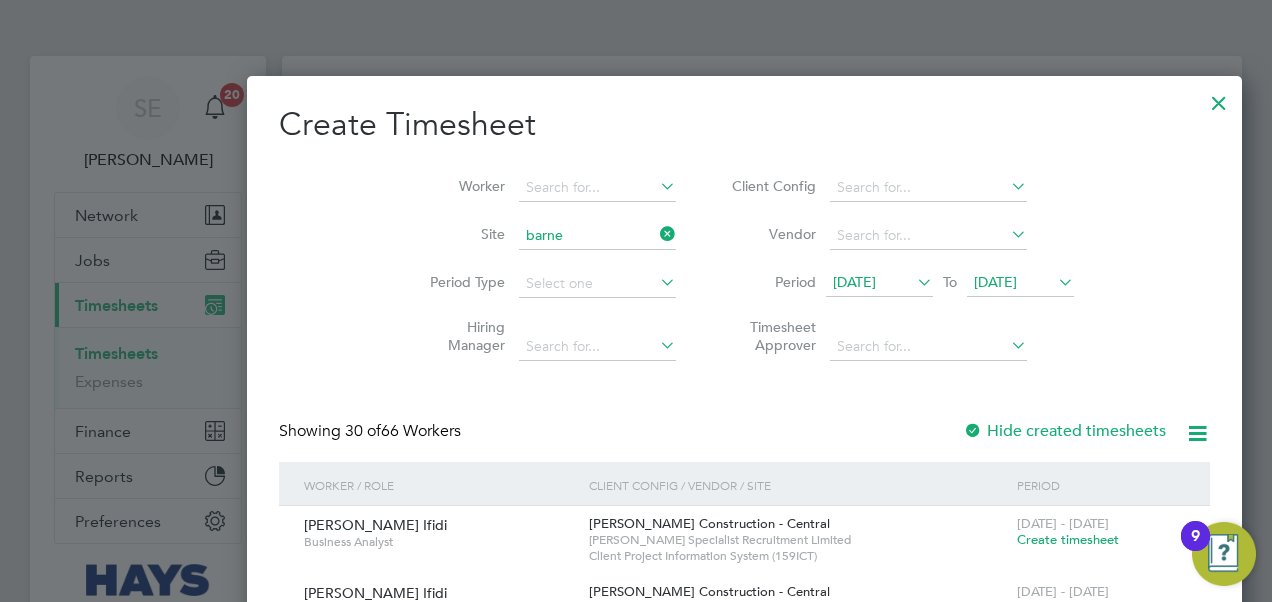 click on "S421021 -  [PERSON_NAME]" 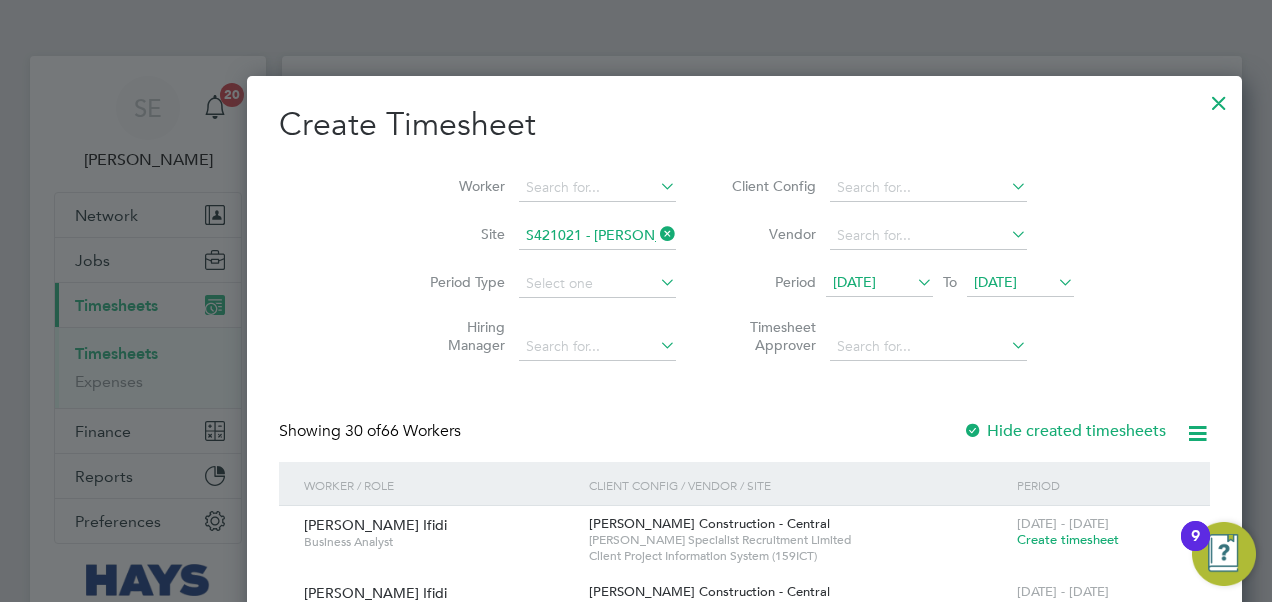 scroll, scrollTop: 10, scrollLeft: 9, axis: both 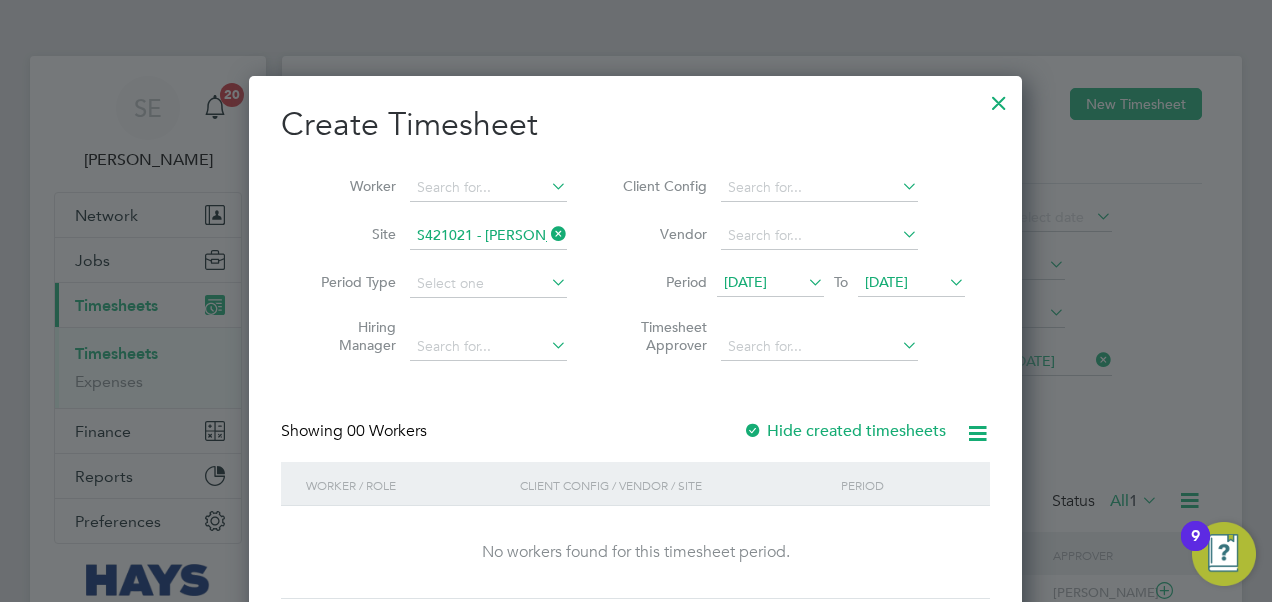click at bounding box center (804, 282) 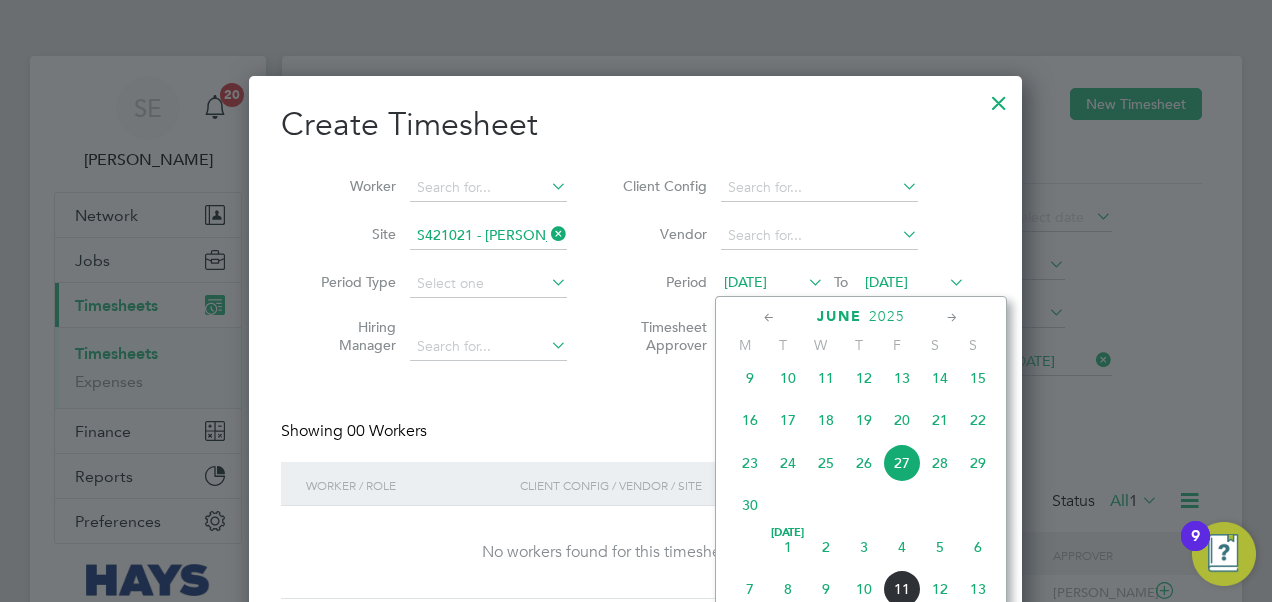 scroll, scrollTop: 100, scrollLeft: 0, axis: vertical 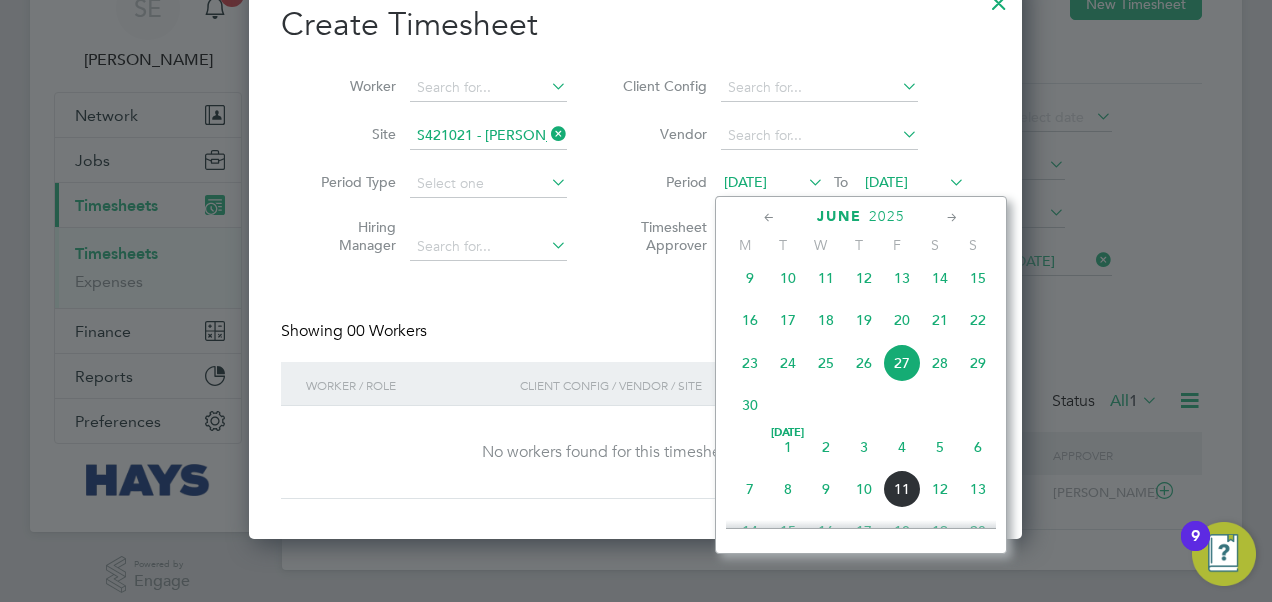 click on "5" 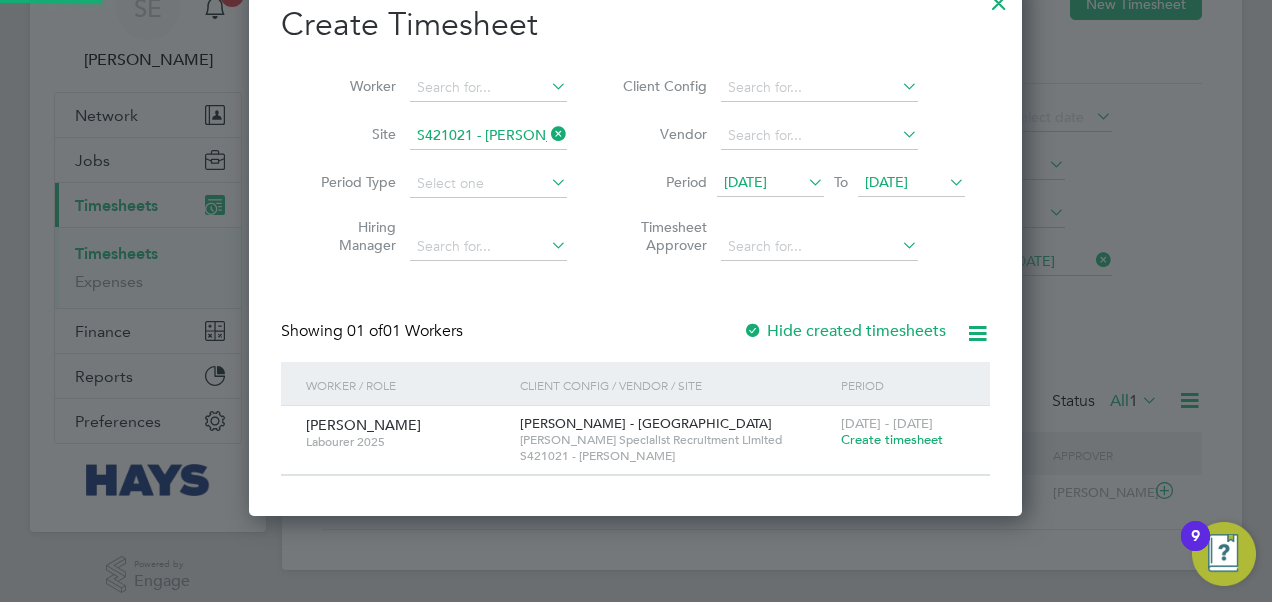 scroll, scrollTop: 10, scrollLeft: 9, axis: both 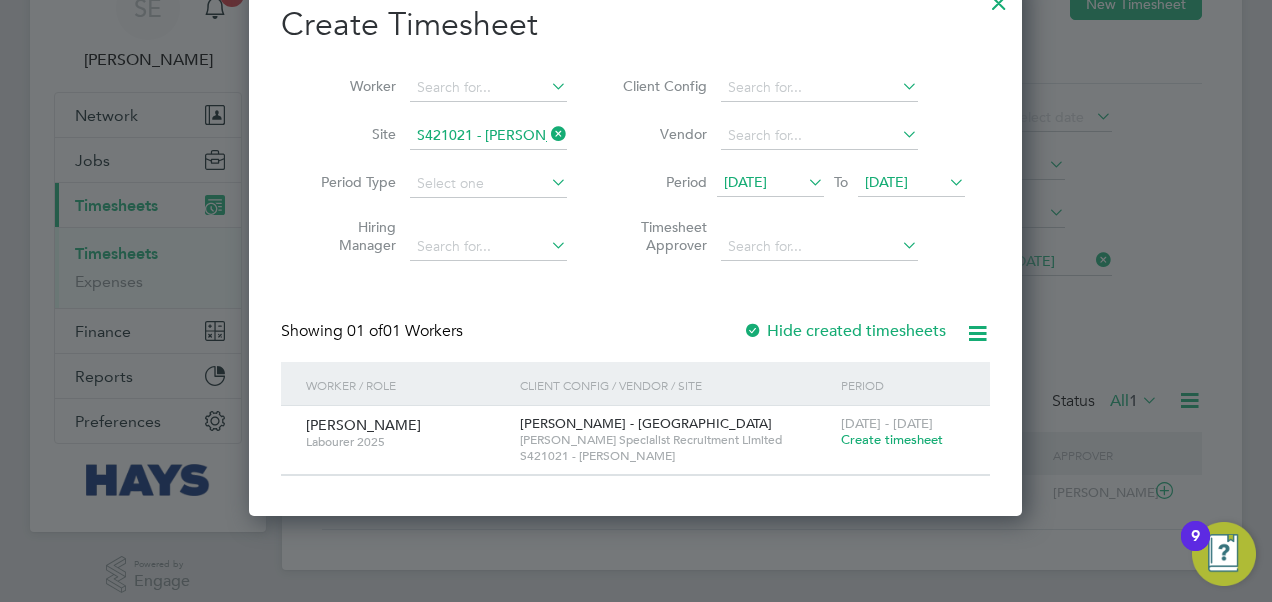 click on "[DATE]" at bounding box center [886, 182] 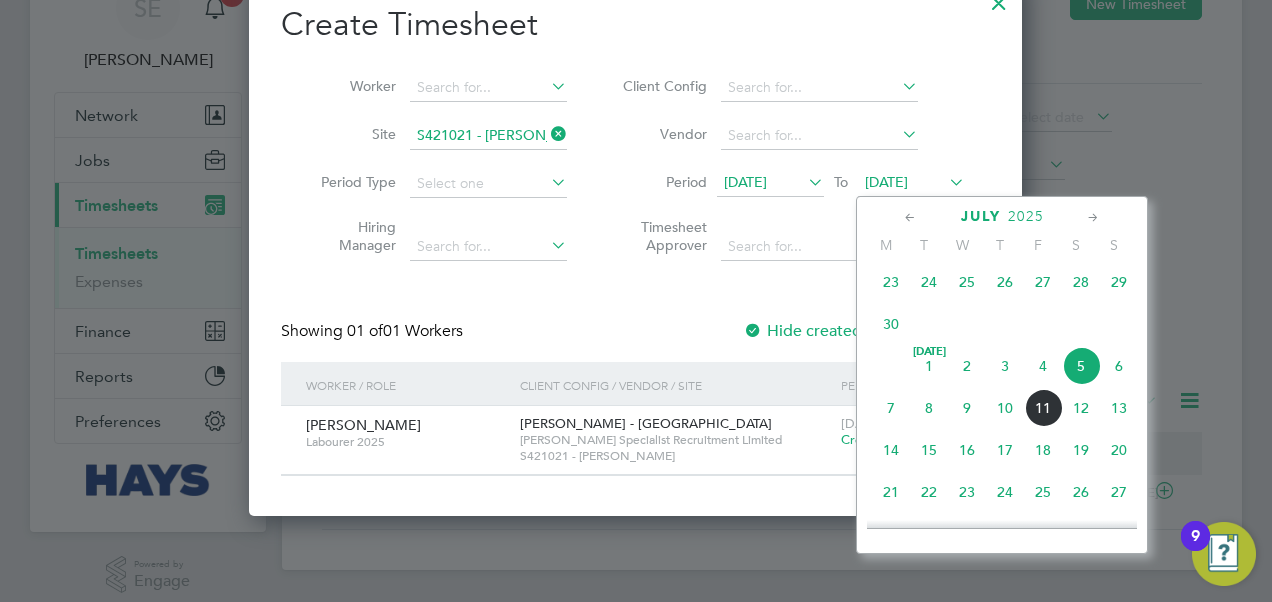 click on "11" 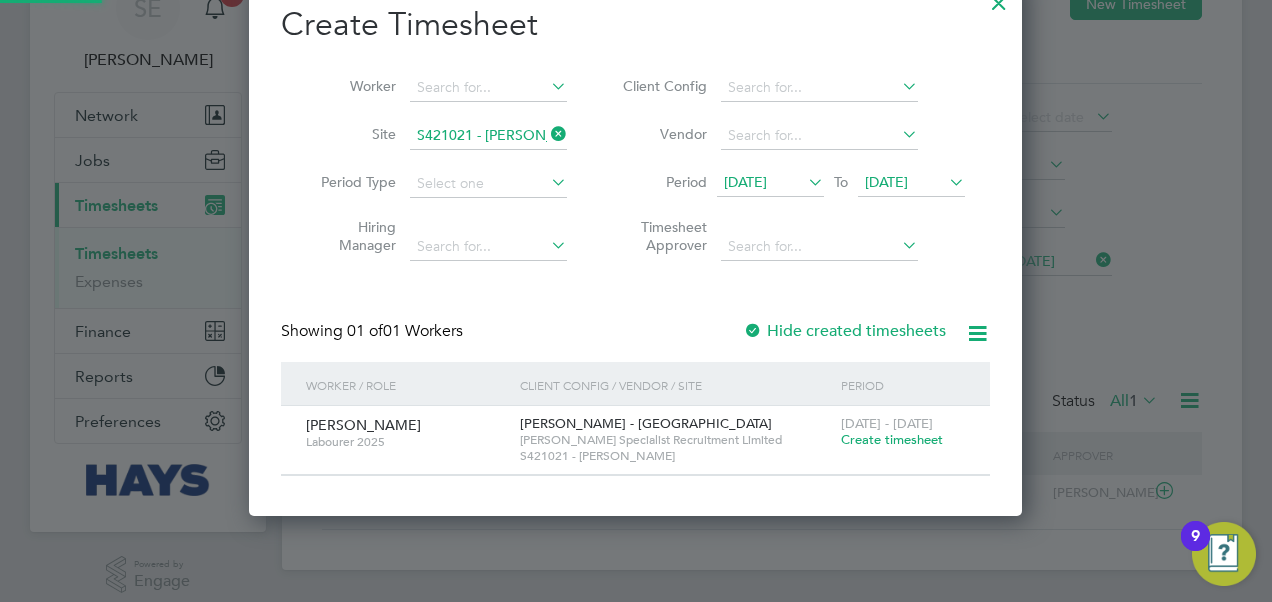 scroll, scrollTop: 10, scrollLeft: 9, axis: both 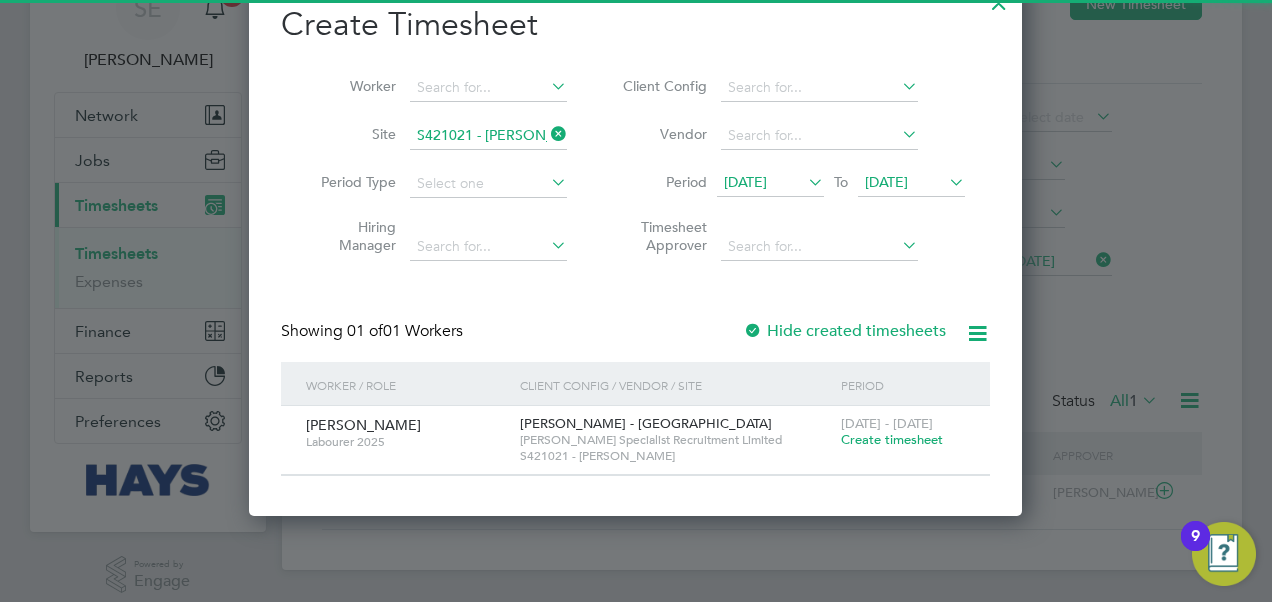 click on "[DATE] - [DATE]" at bounding box center [887, 423] 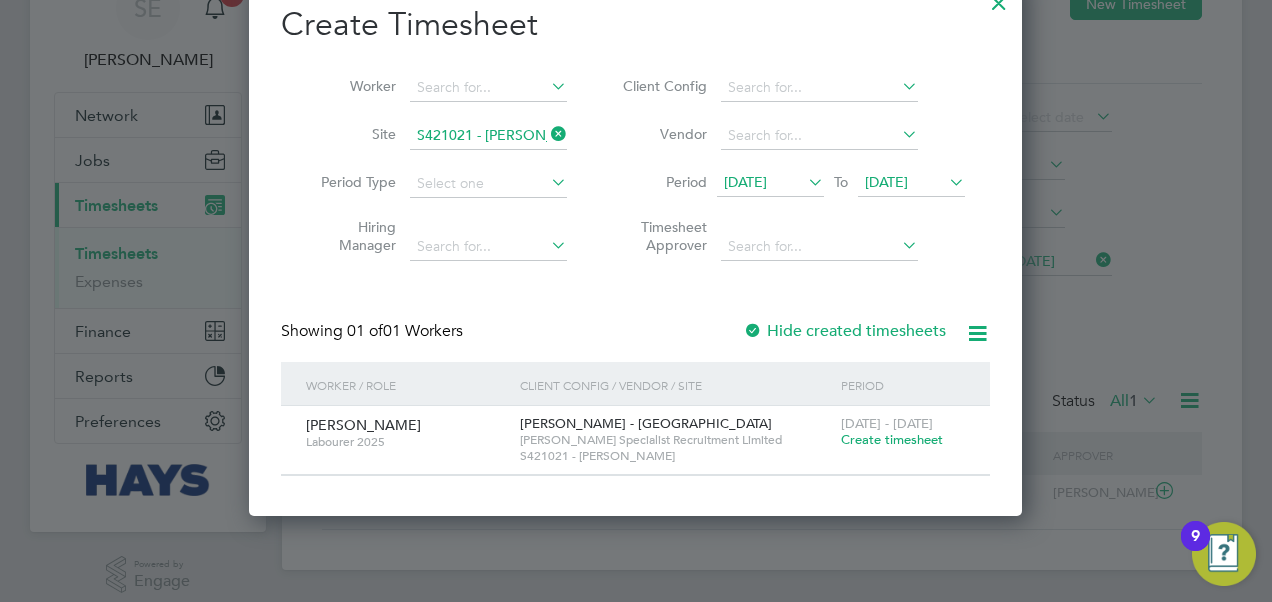 click on "Create timesheet" at bounding box center [892, 439] 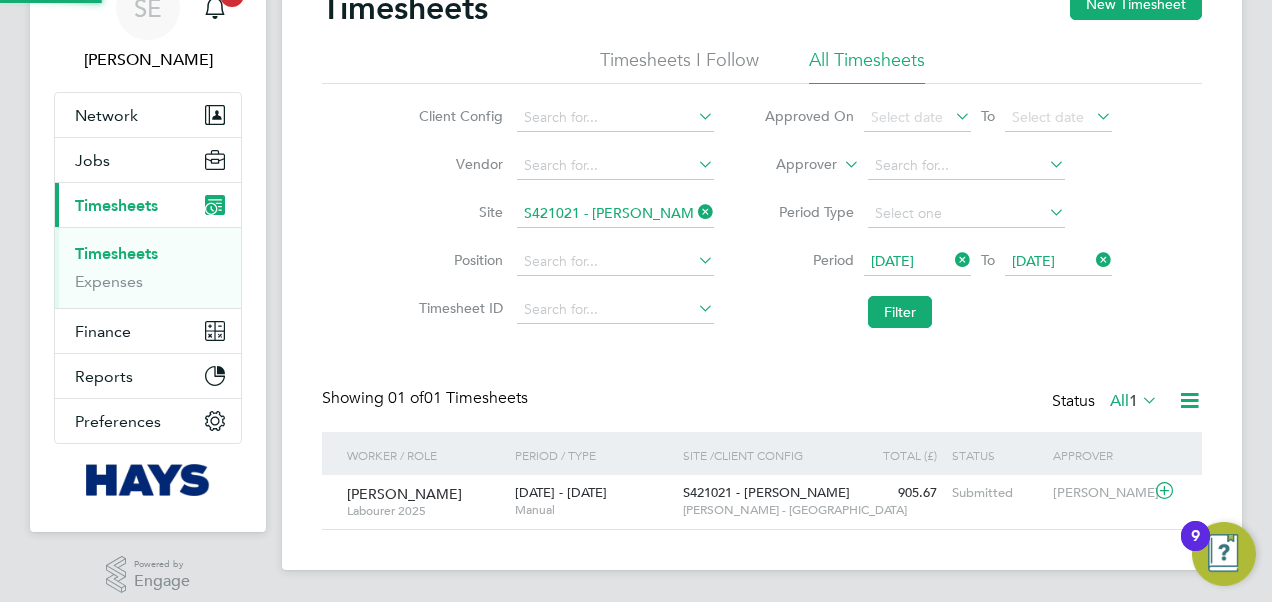 scroll, scrollTop: 81, scrollLeft: 0, axis: vertical 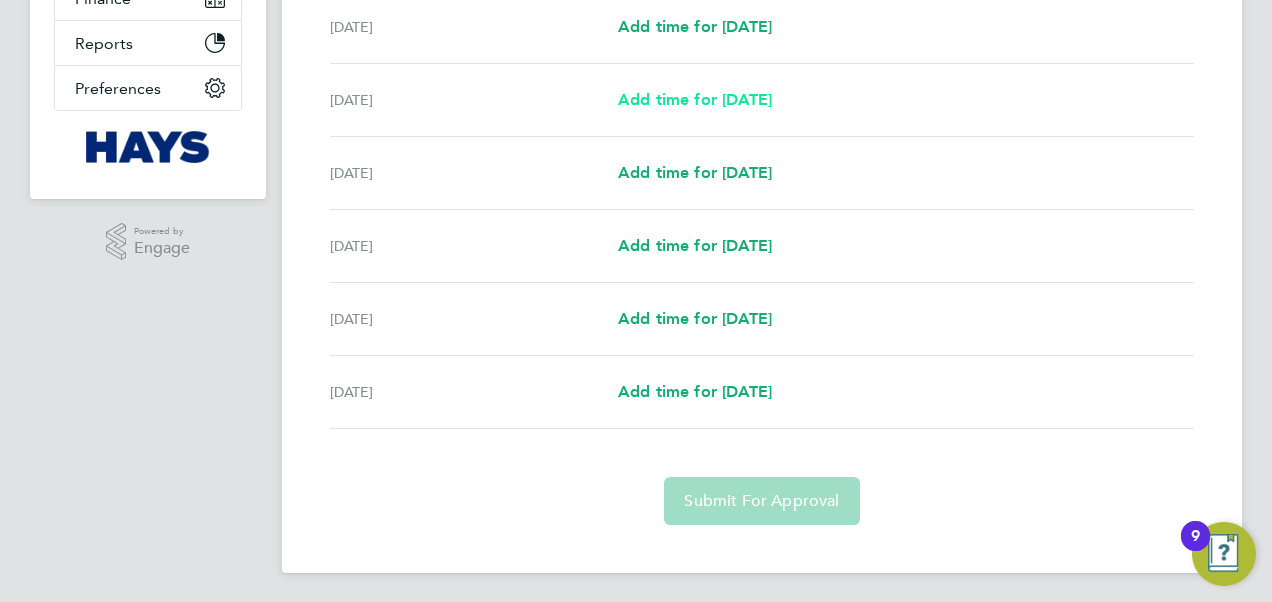 click on "Add time for [DATE]" at bounding box center (695, 99) 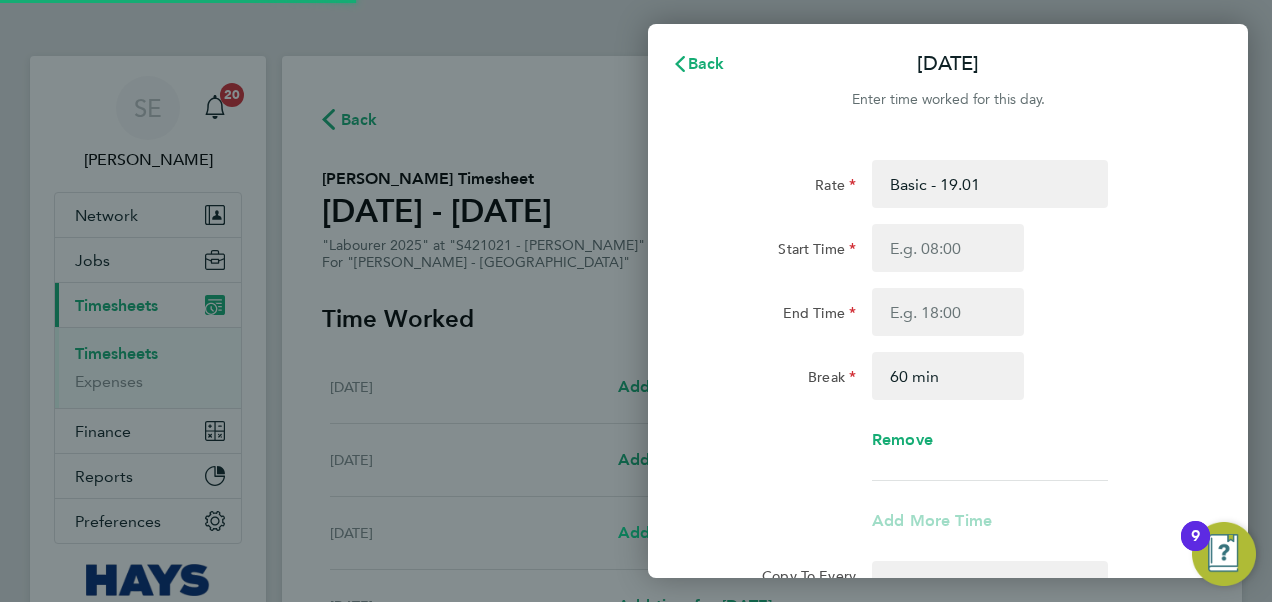 scroll, scrollTop: 0, scrollLeft: 0, axis: both 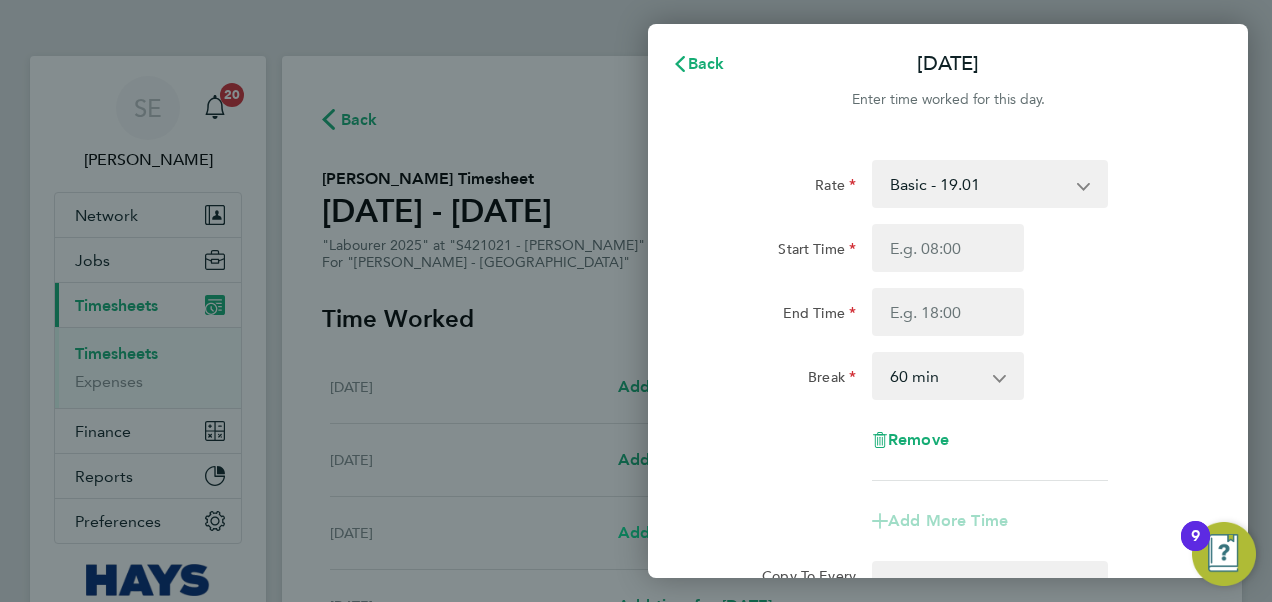 type 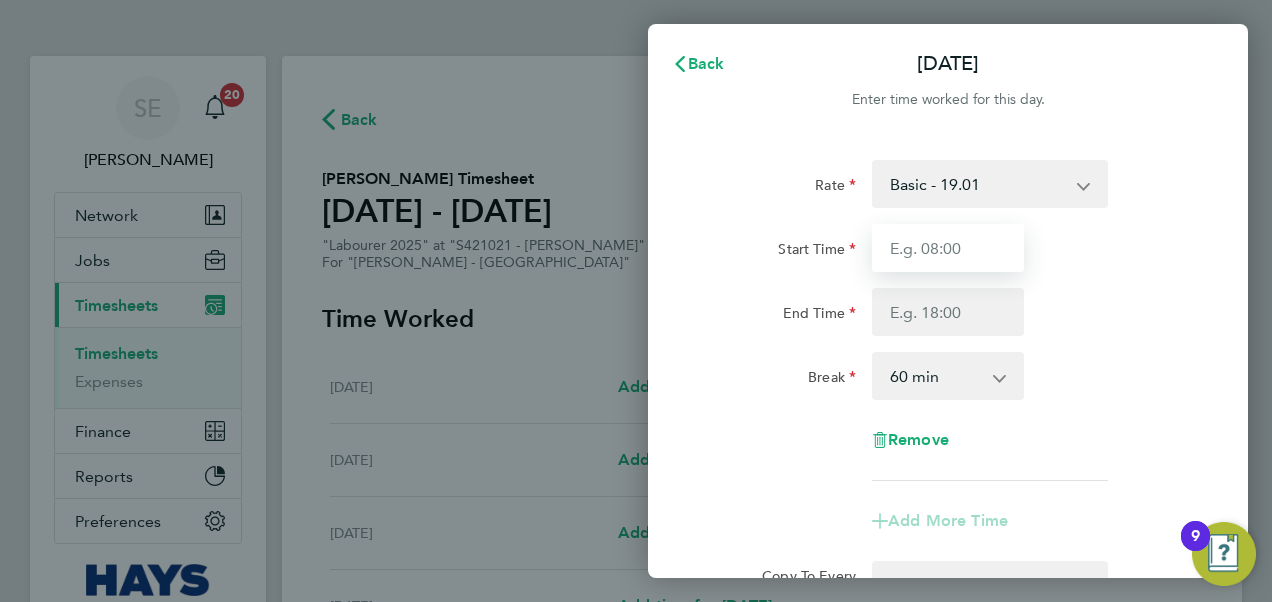 click on "Start Time" at bounding box center [948, 248] 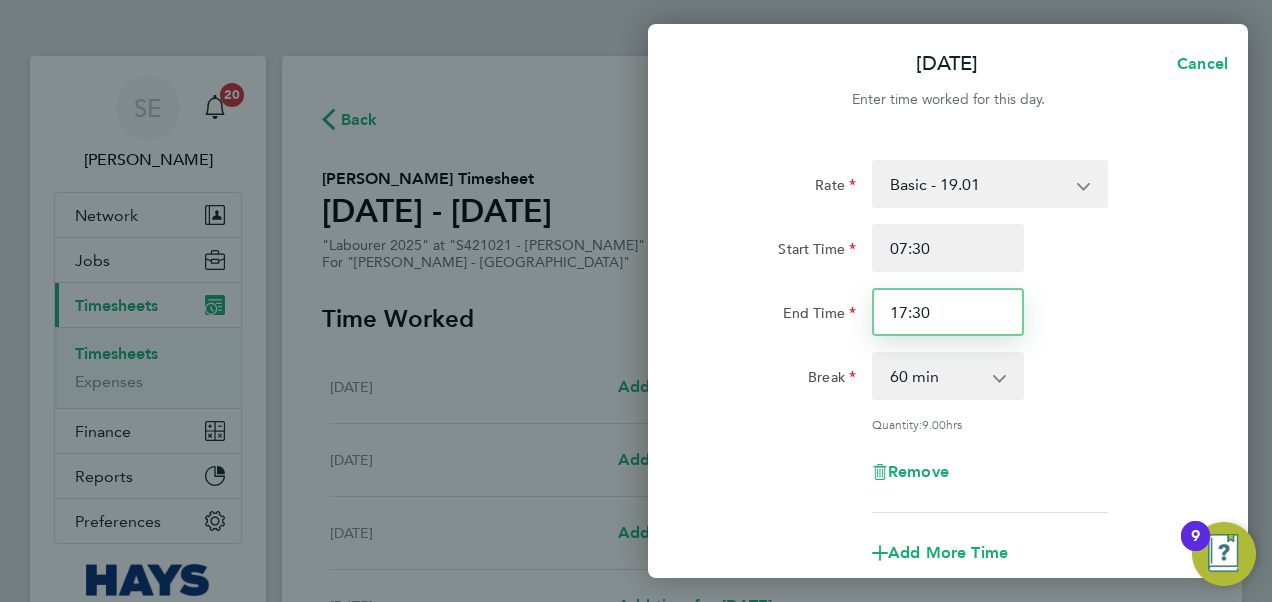 click on "17:30" at bounding box center [948, 312] 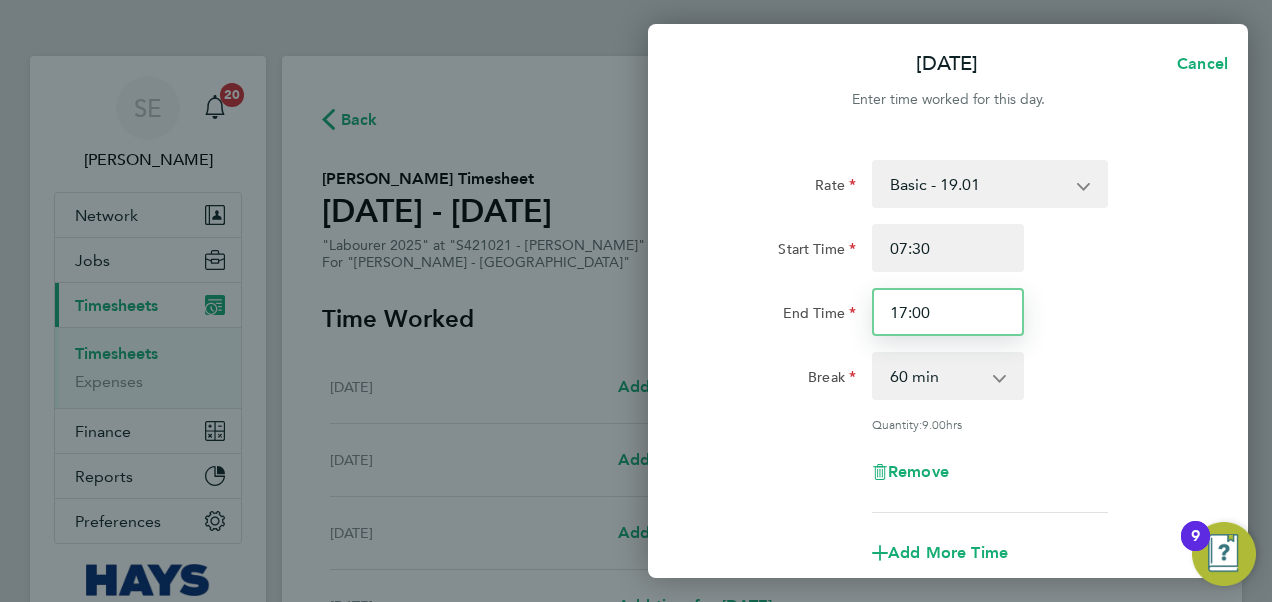 type on "17:00" 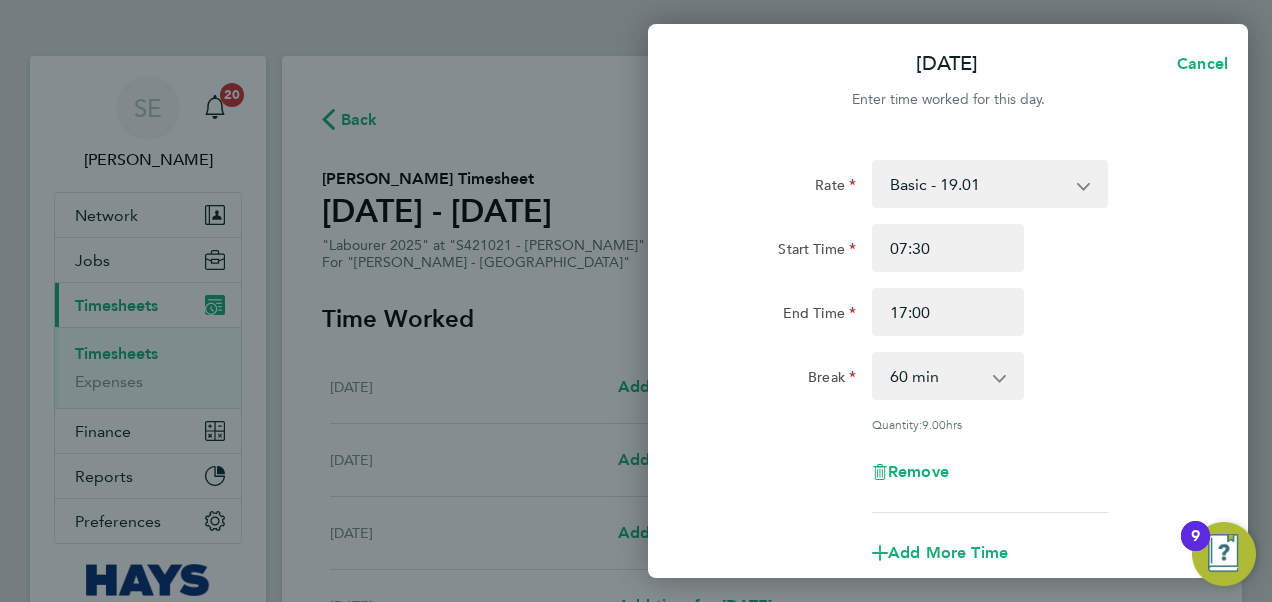 click on "Start Time 07:30 End Time 17:00" 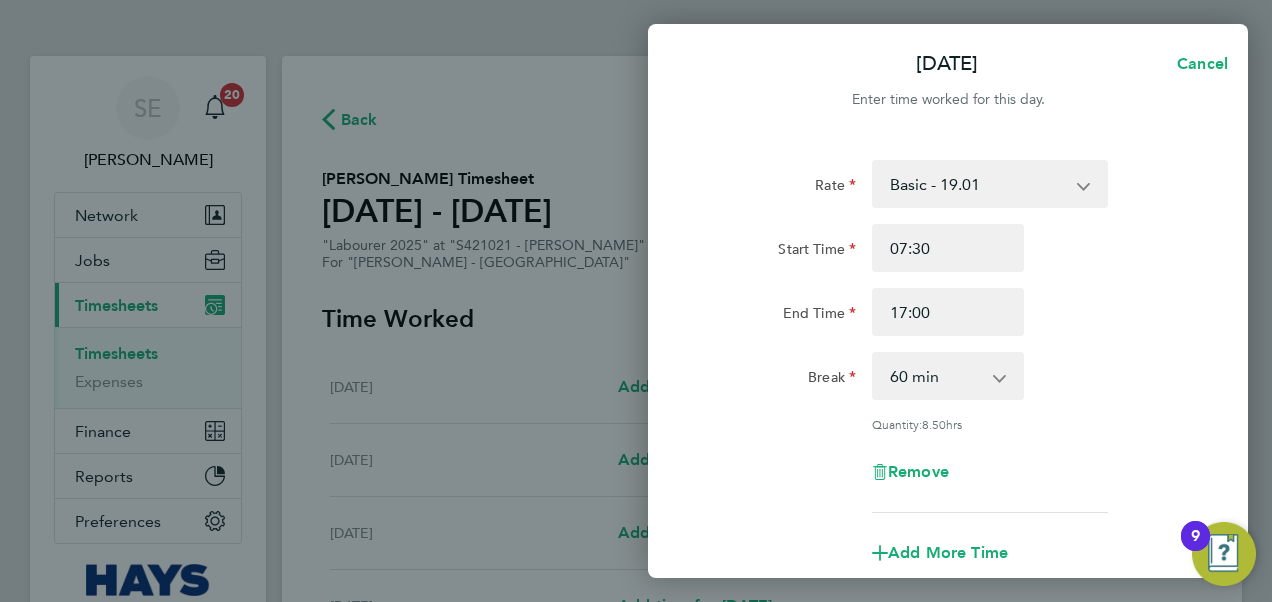 click on "0 min   15 min   30 min   45 min   60 min   75 min   90 min" at bounding box center (936, 376) 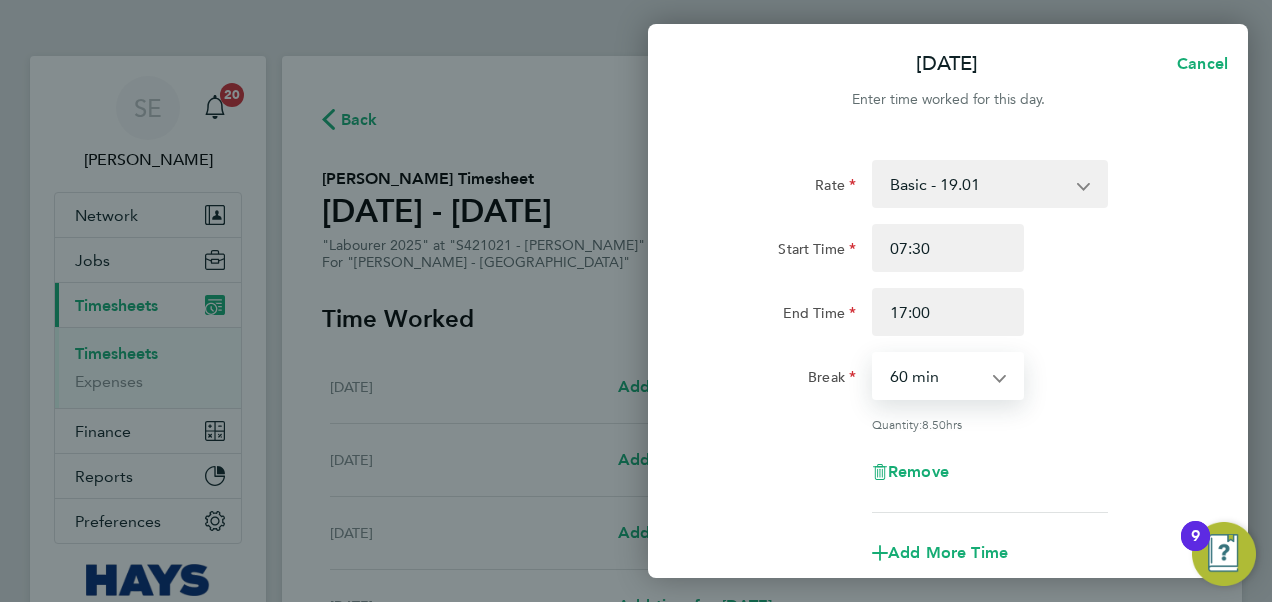 select on "30" 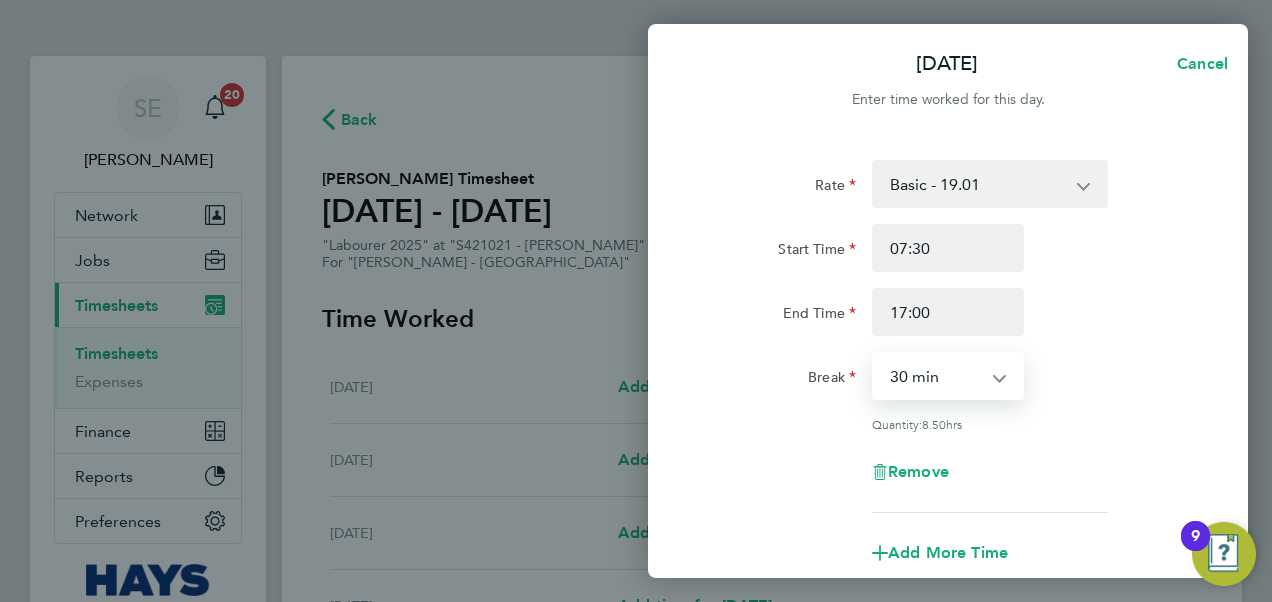 click on "0 min   15 min   30 min   45 min   60 min   75 min   90 min" at bounding box center (936, 376) 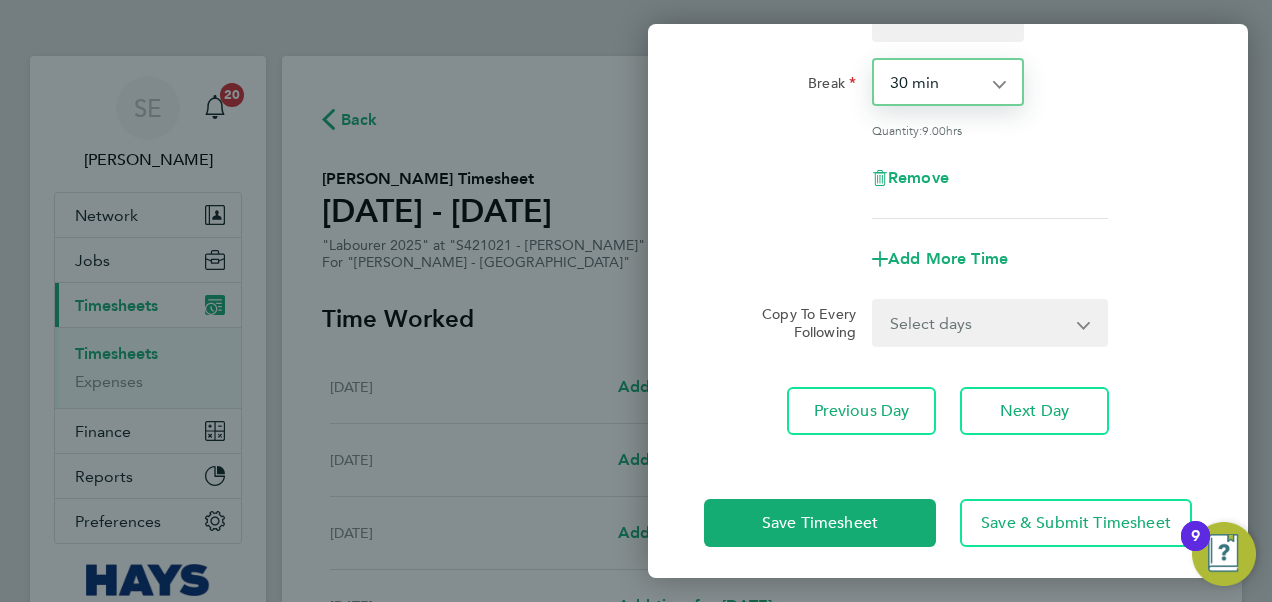 scroll, scrollTop: 300, scrollLeft: 0, axis: vertical 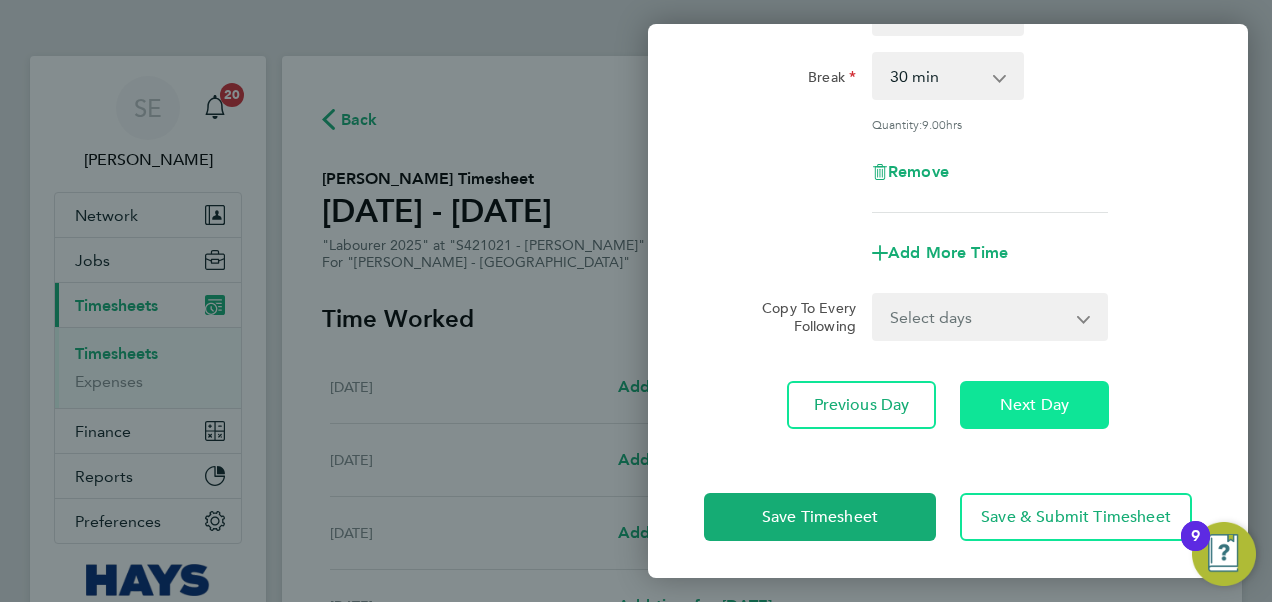 click on "Next Day" 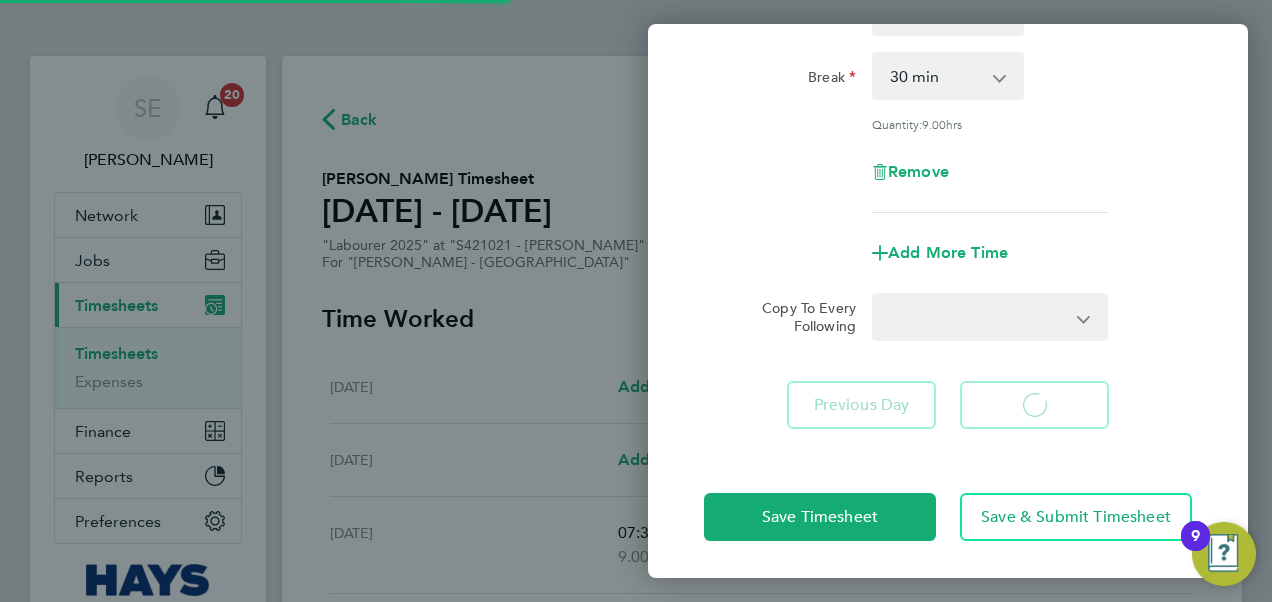 select on "60" 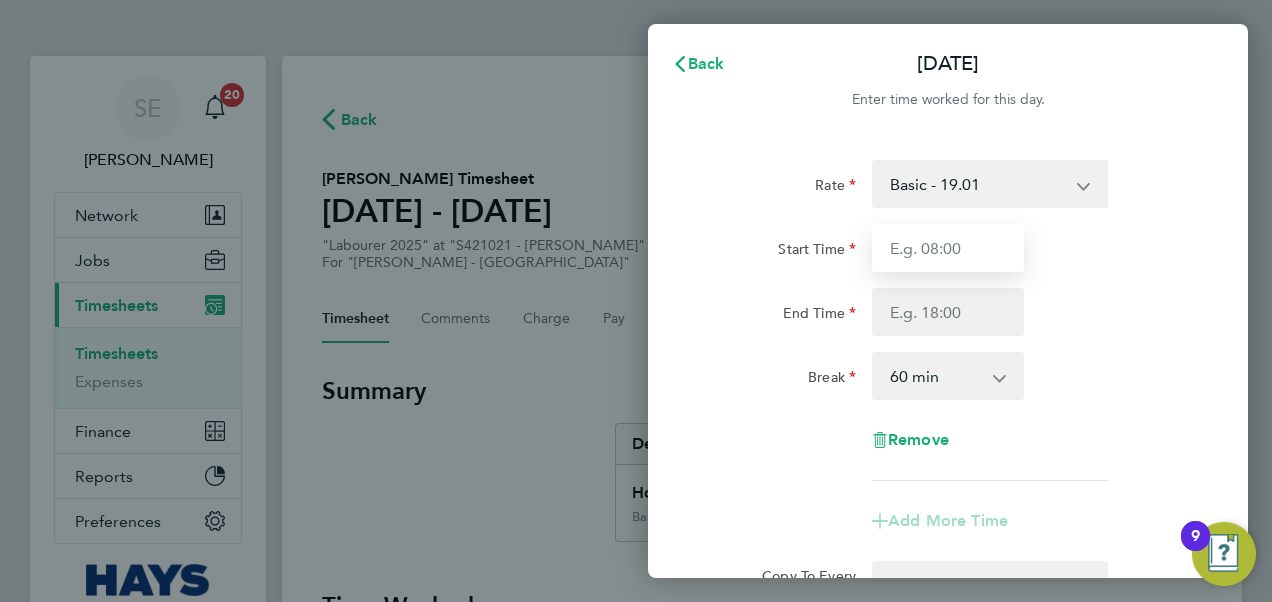 click on "Start Time" at bounding box center [948, 248] 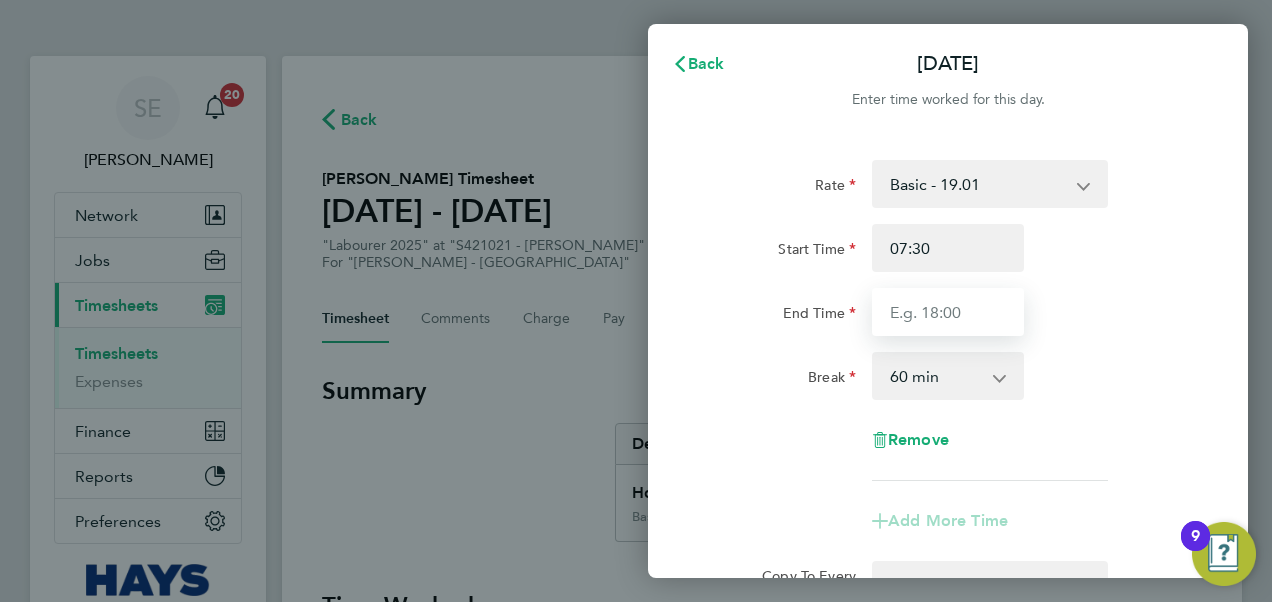 type on "17:00" 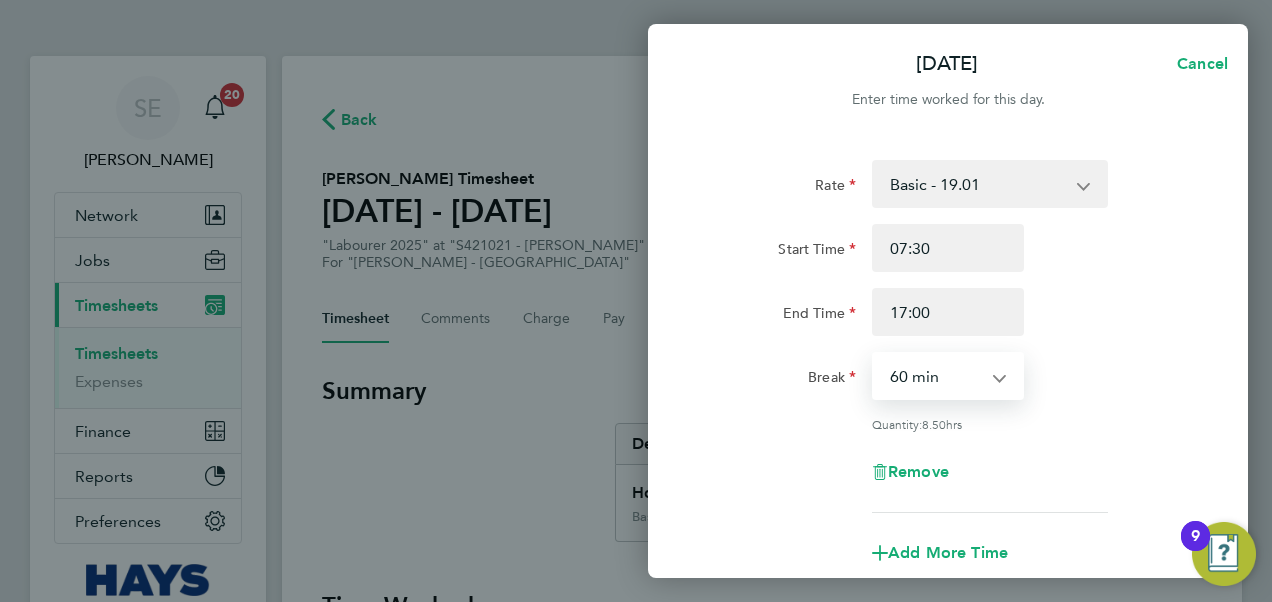 click on "0 min   15 min   30 min   45 min   60 min   75 min   90 min" at bounding box center (936, 376) 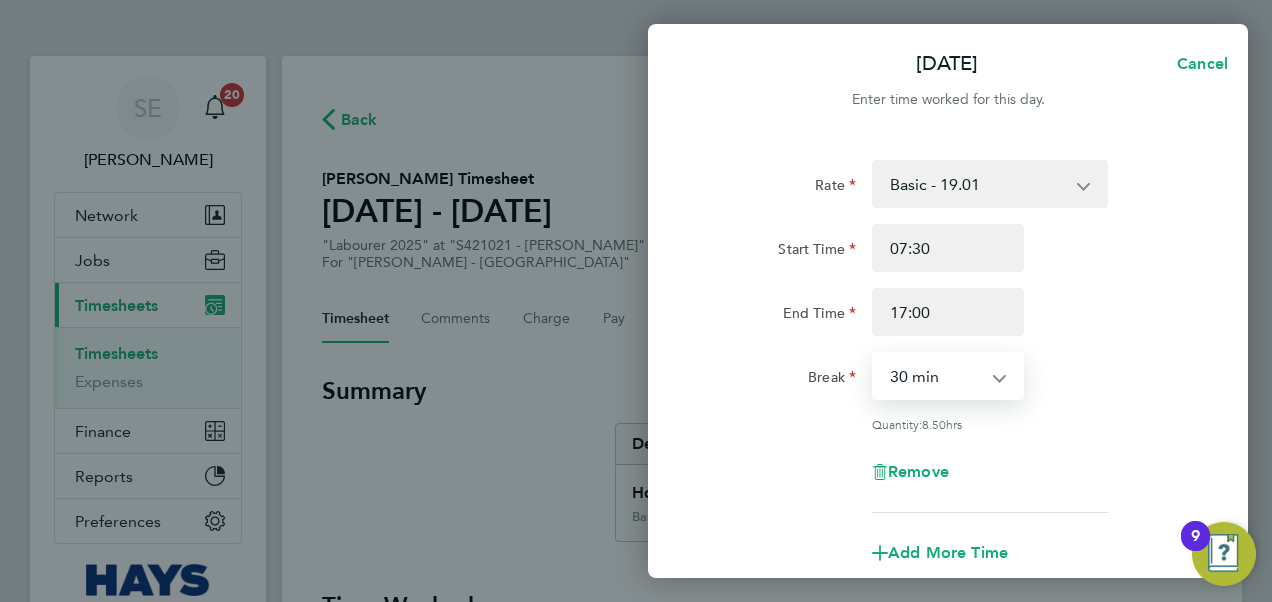 click on "0 min   15 min   30 min   45 min   60 min   75 min   90 min" at bounding box center [936, 376] 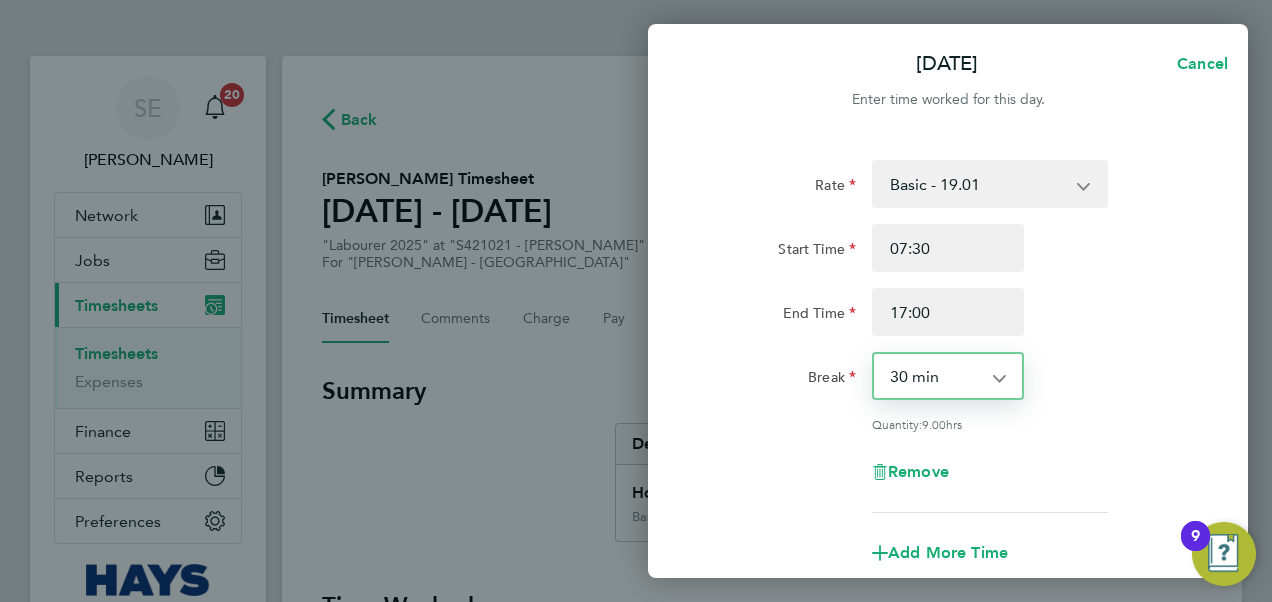 click on "Break" 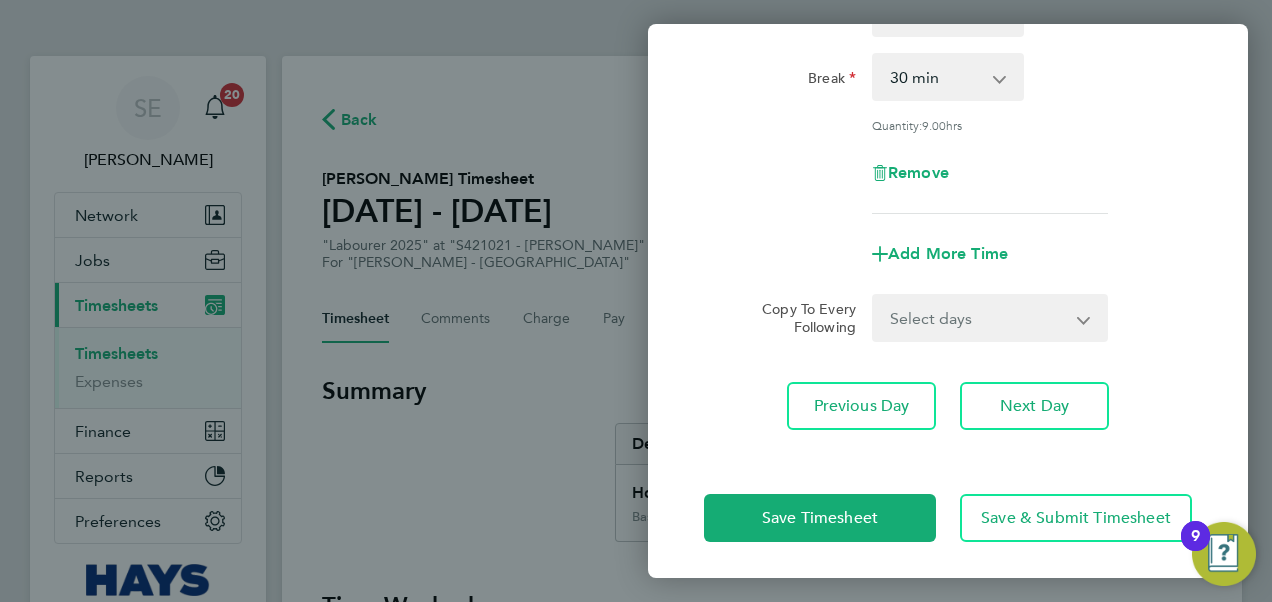 scroll, scrollTop: 301, scrollLeft: 0, axis: vertical 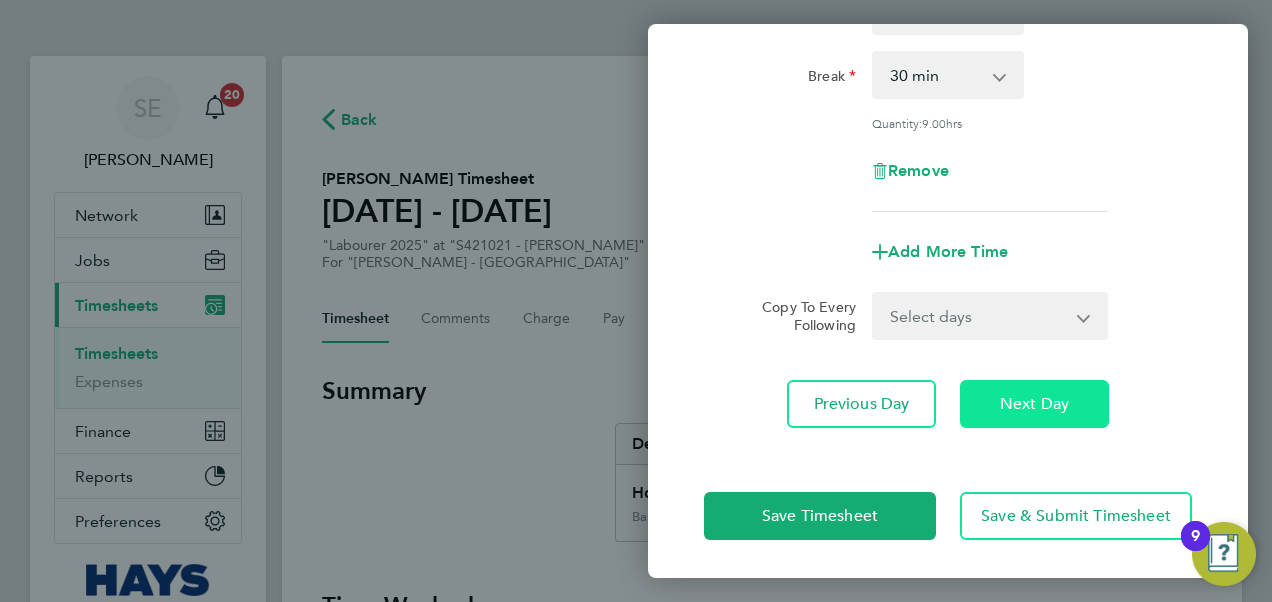 click on "Next Day" 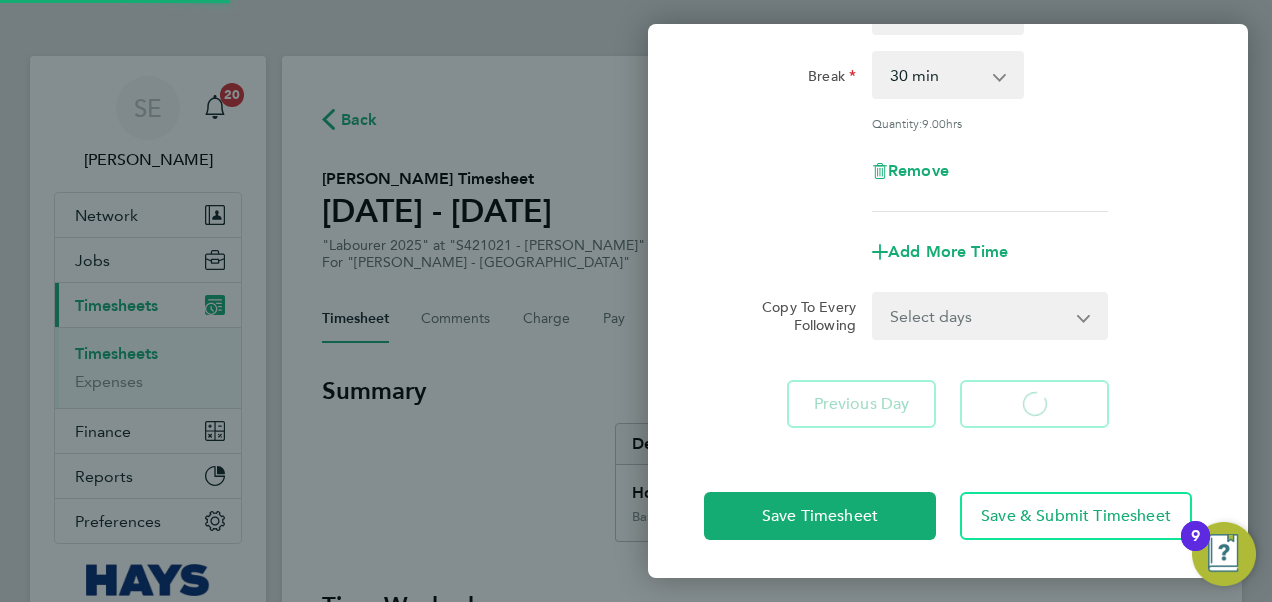 select on "60" 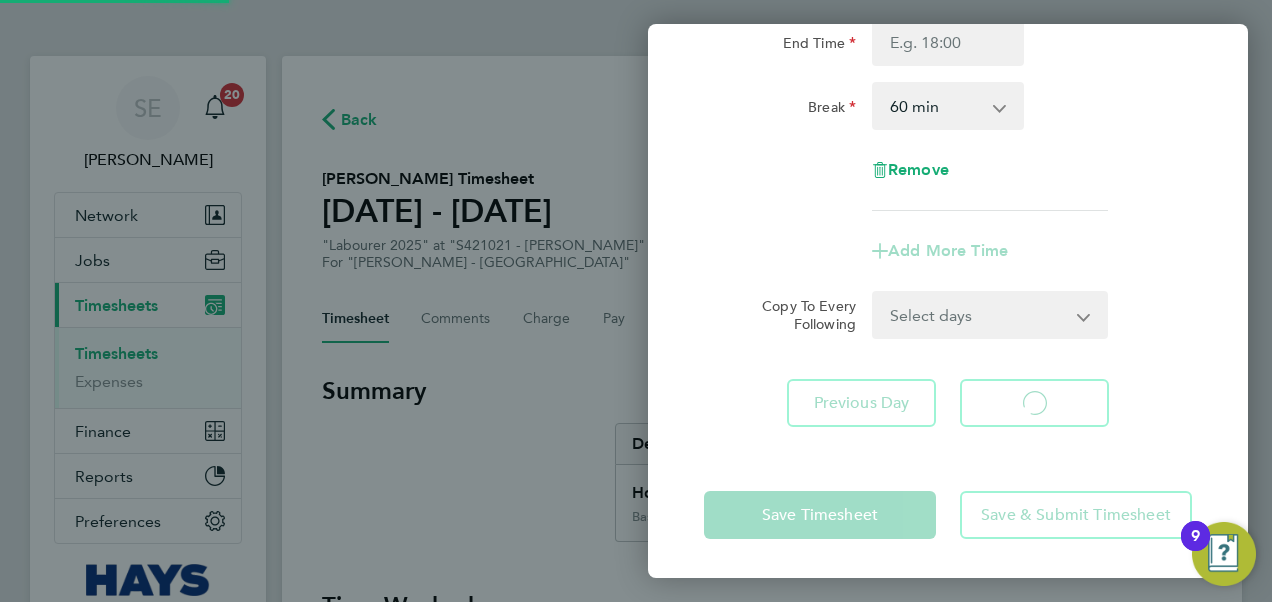select on "60" 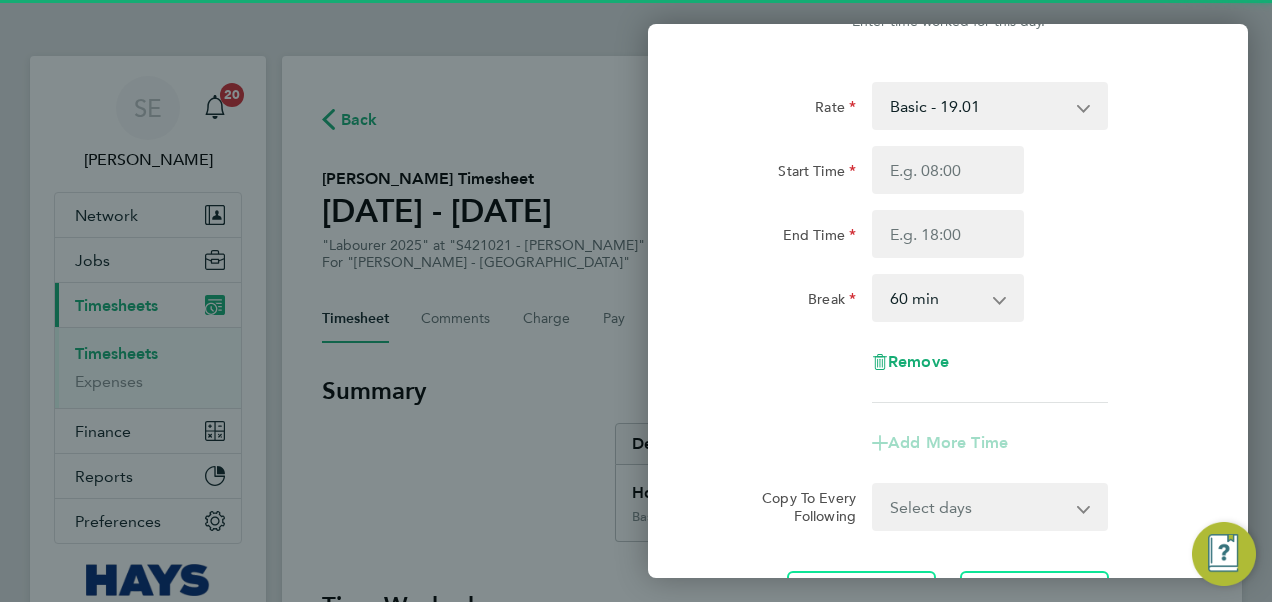 scroll, scrollTop: 70, scrollLeft: 0, axis: vertical 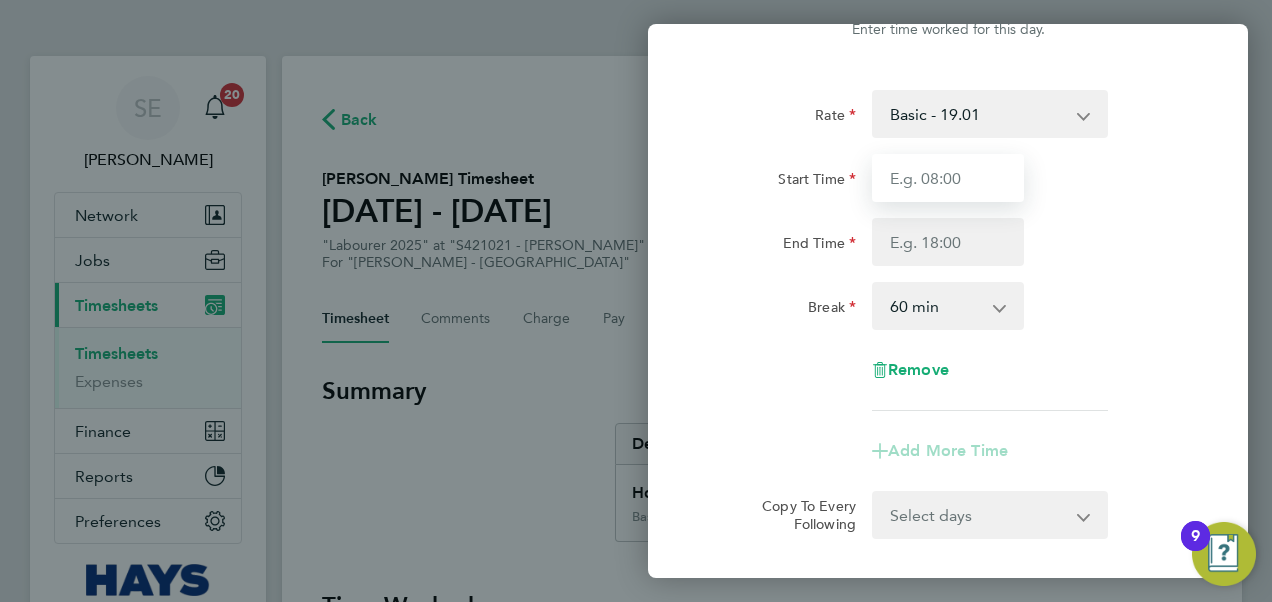 click on "Start Time" at bounding box center (948, 178) 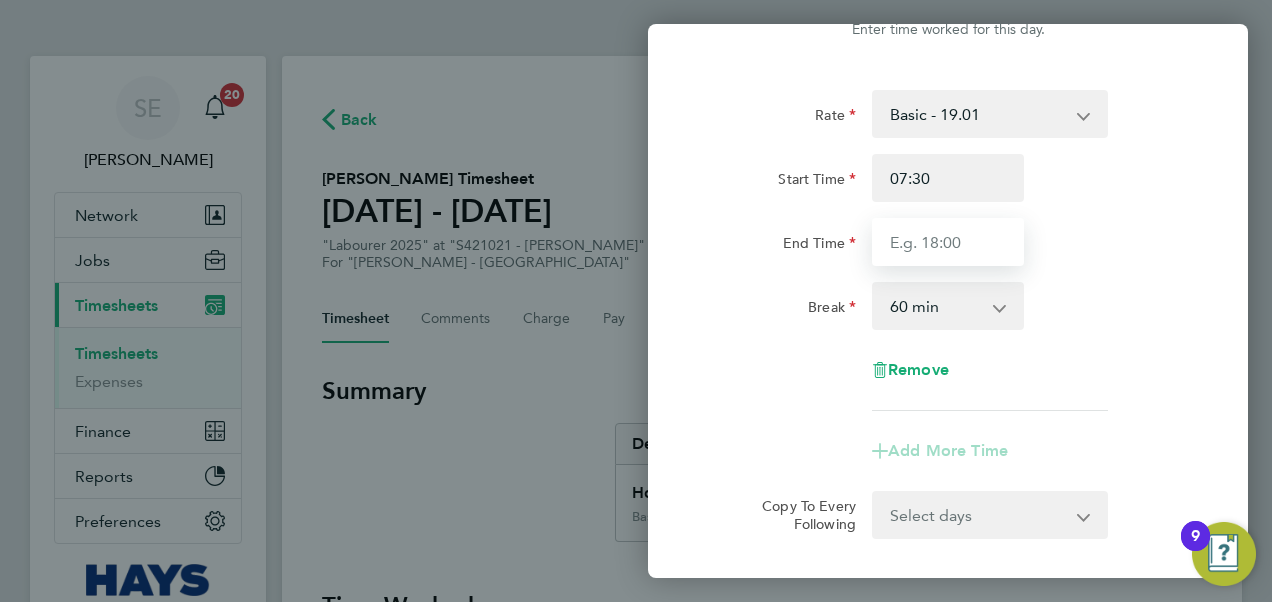 type on "17:00" 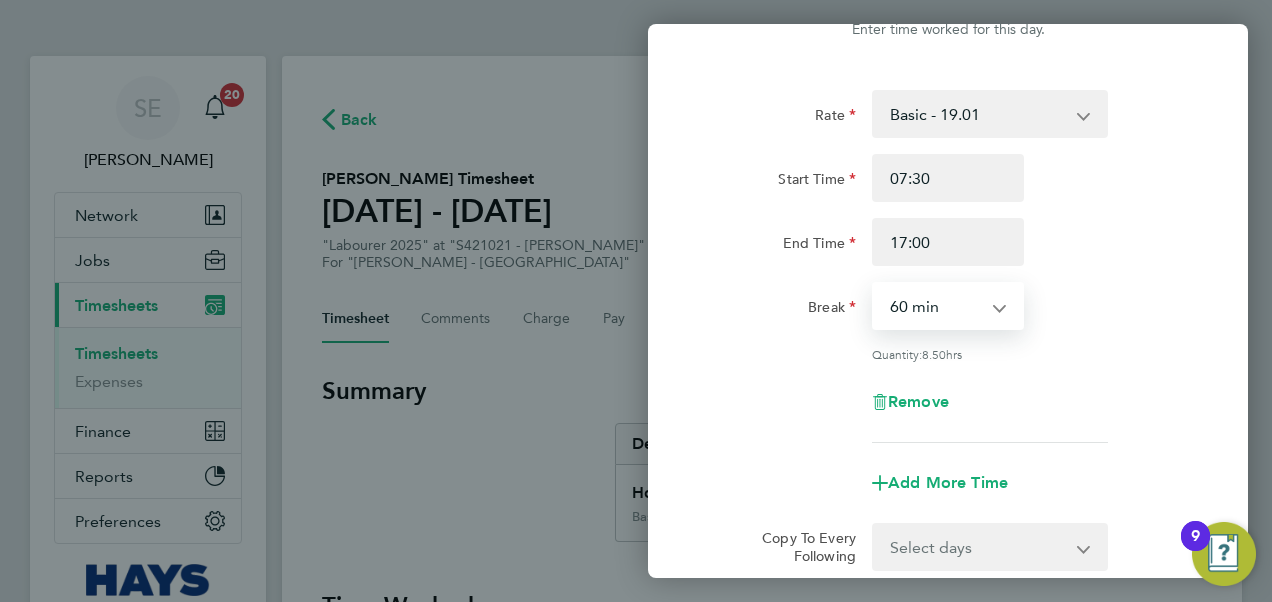click on "0 min   15 min   30 min   45 min   60 min   75 min   90 min" at bounding box center [936, 306] 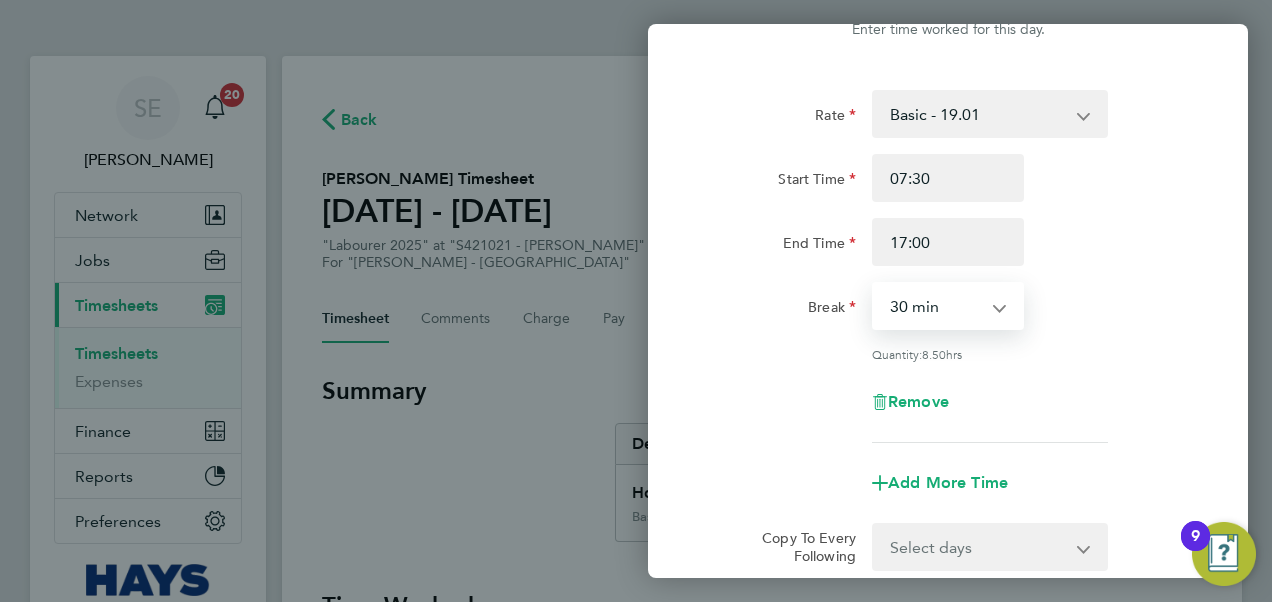 click on "0 min   15 min   30 min   45 min   60 min   75 min   90 min" at bounding box center [936, 306] 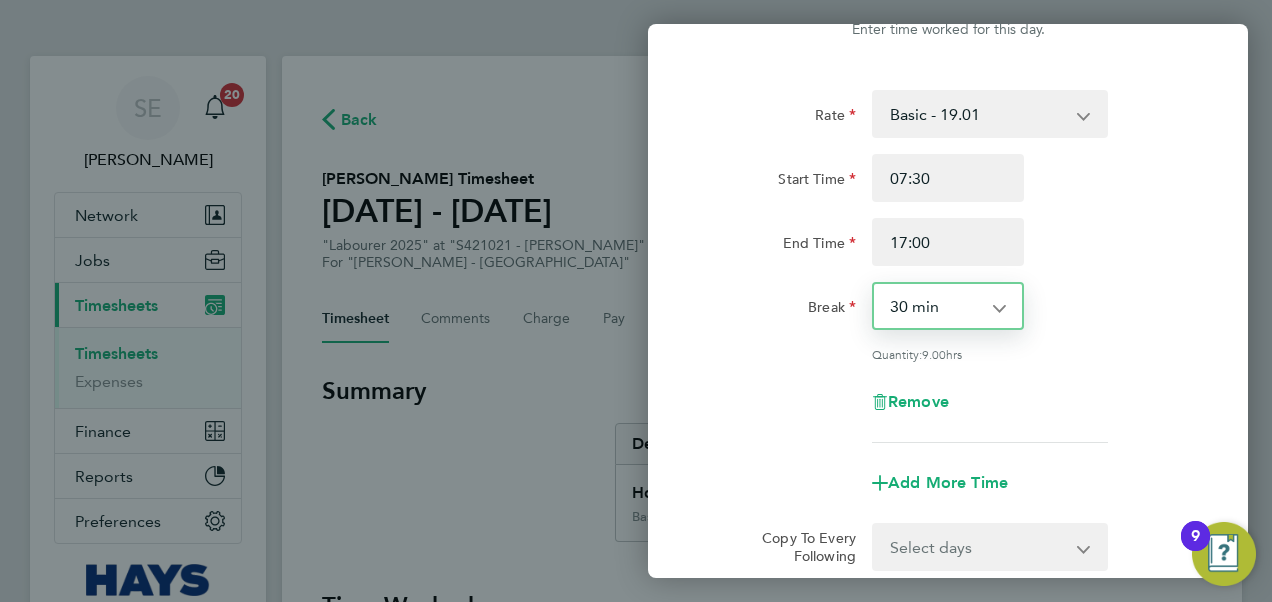 click on "Quantity:  9.00  hrs" 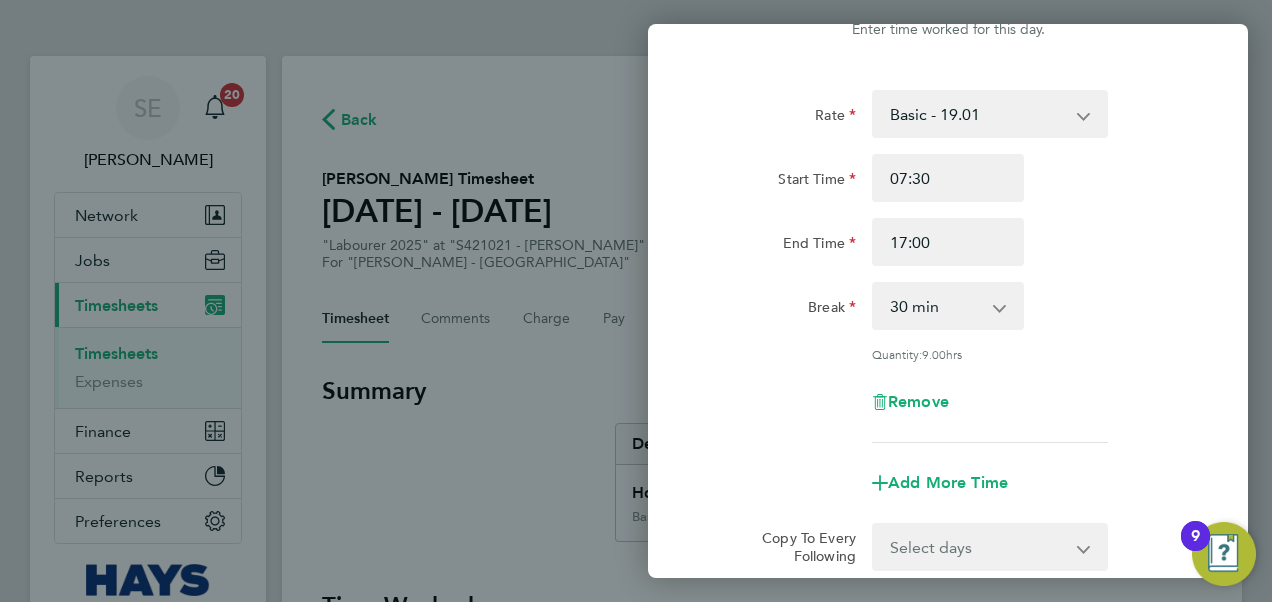 scroll, scrollTop: 301, scrollLeft: 0, axis: vertical 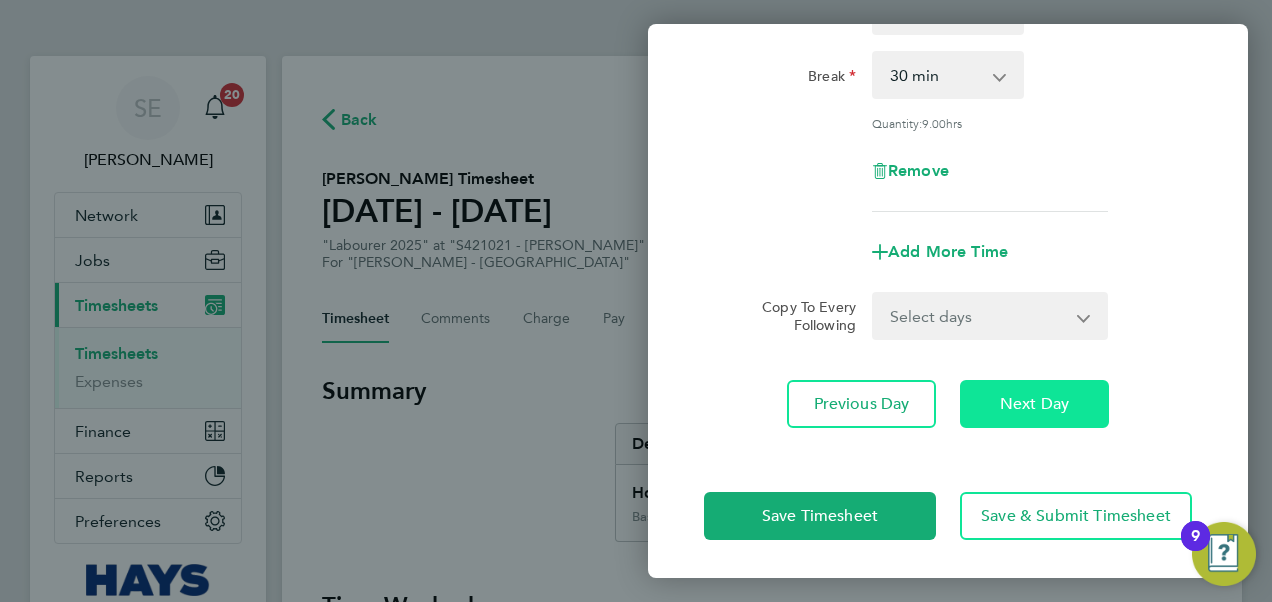 click on "Next Day" 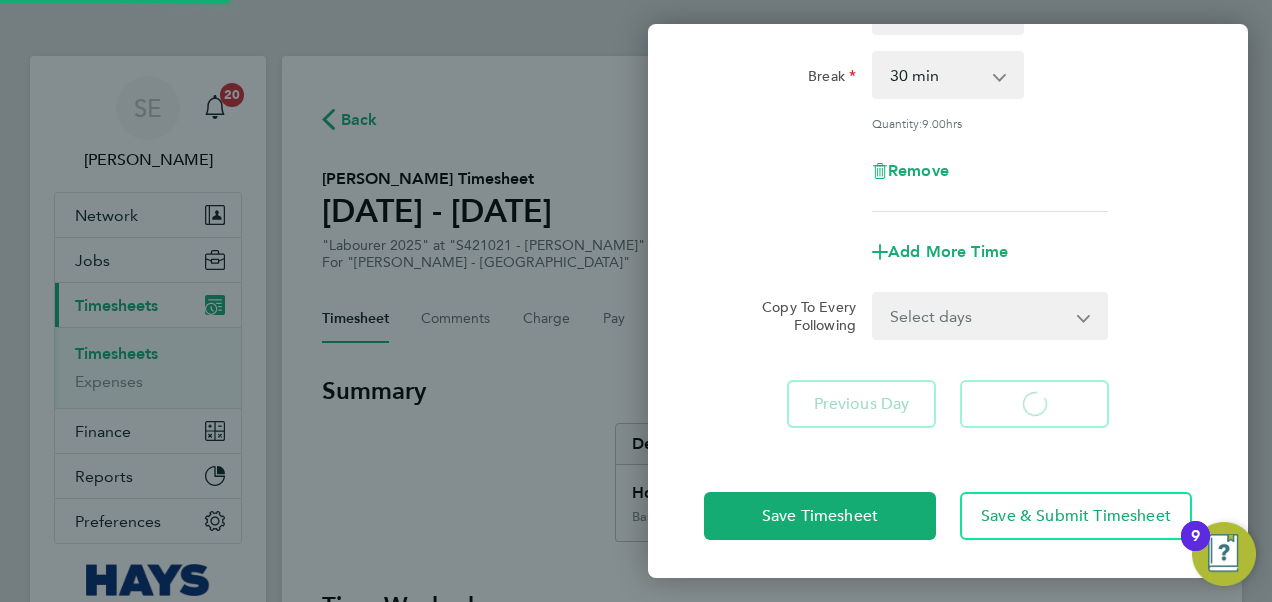select on "60" 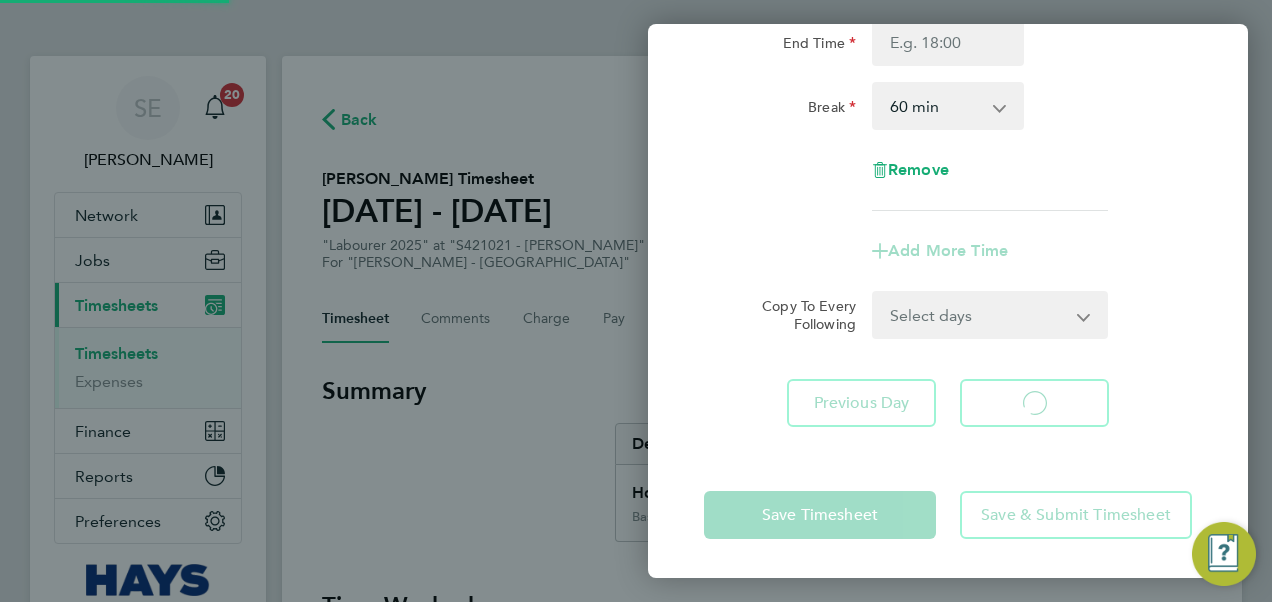 scroll, scrollTop: 35, scrollLeft: 0, axis: vertical 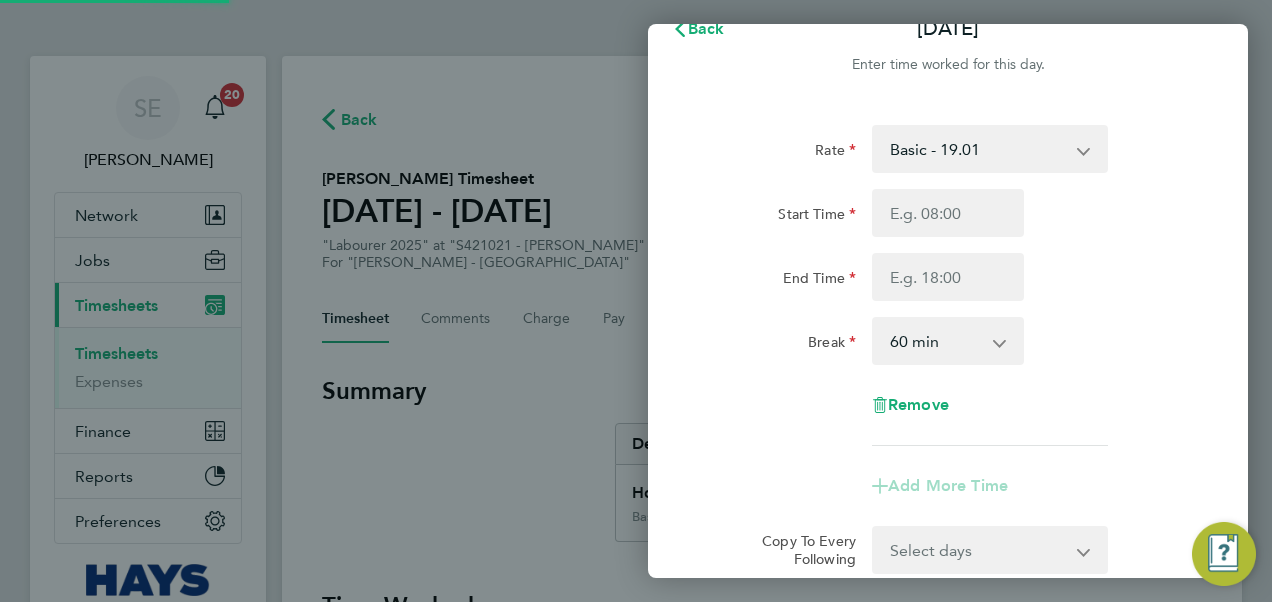 select on "60" 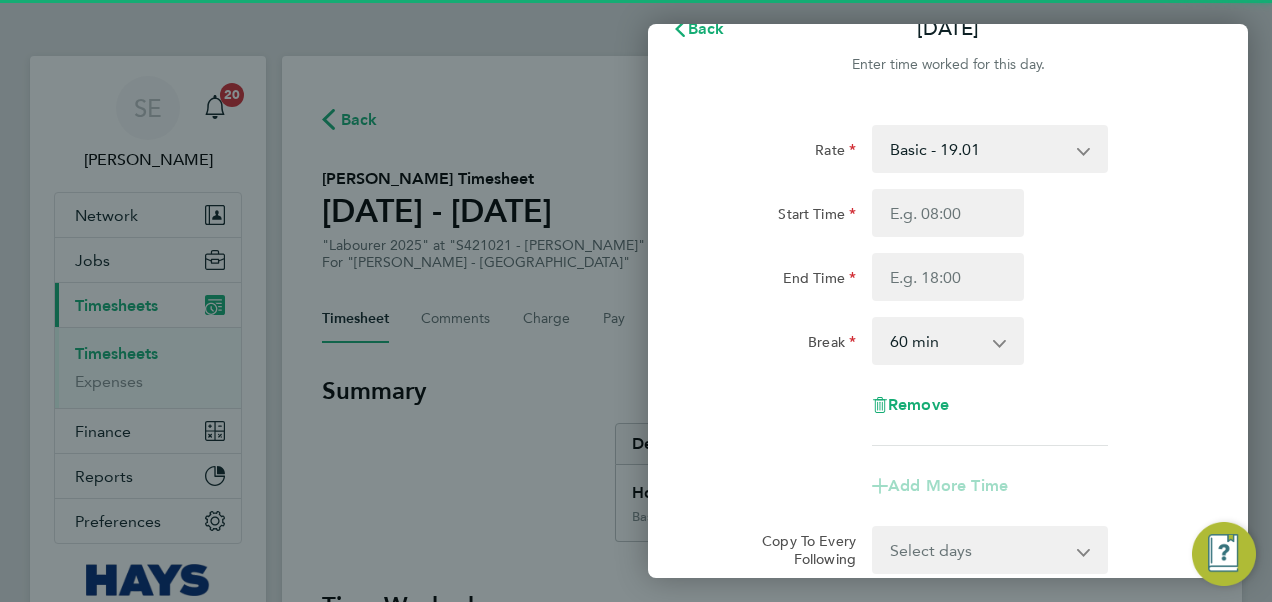 scroll, scrollTop: 0, scrollLeft: 0, axis: both 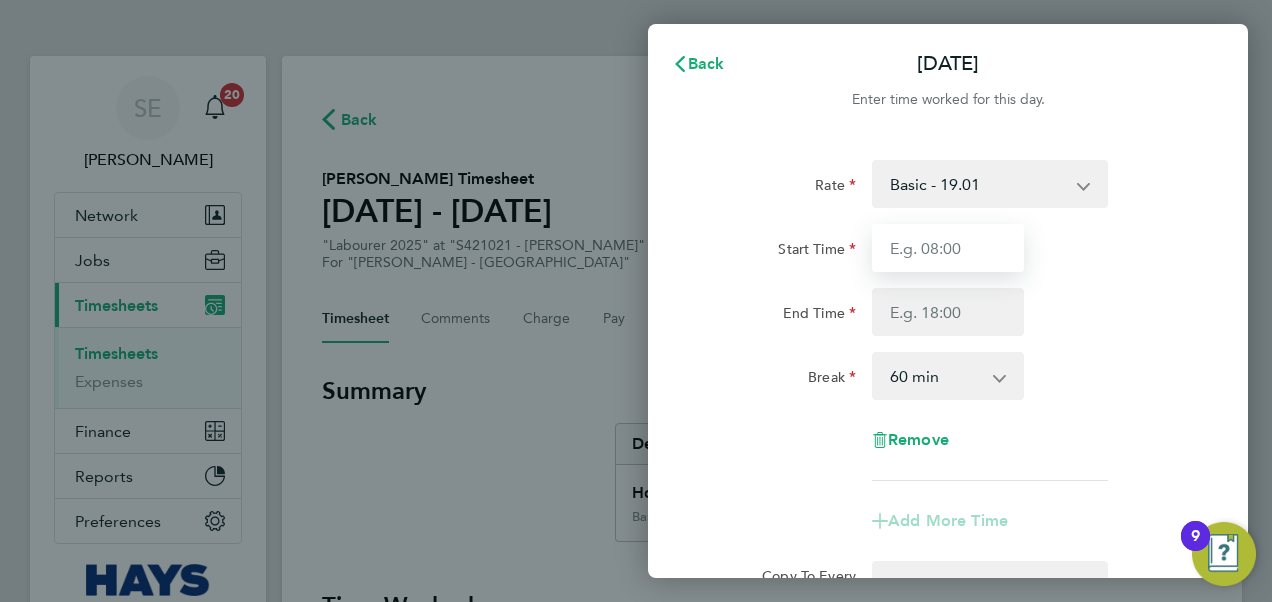 click on "Start Time" at bounding box center (948, 248) 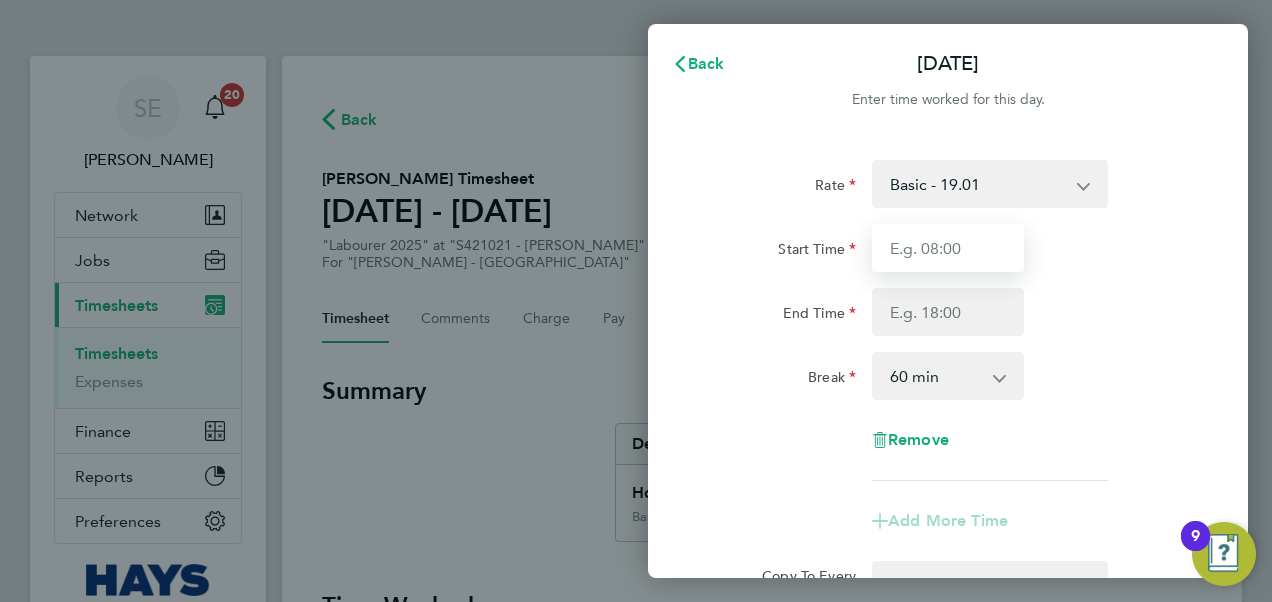 type on "07:30" 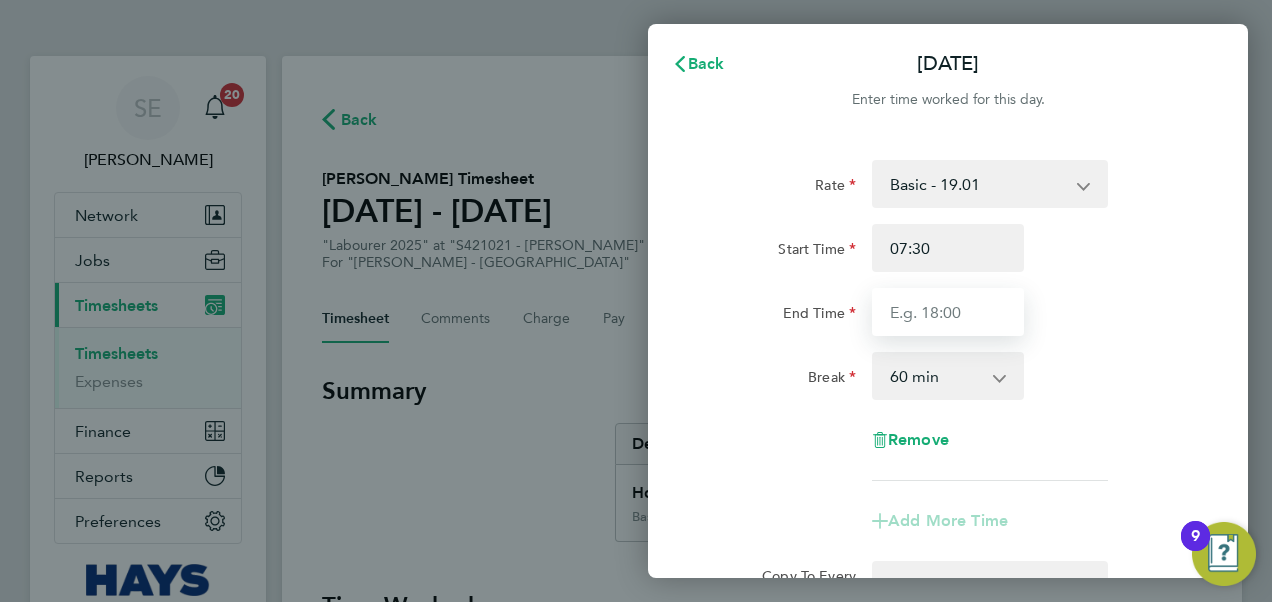 type on "17:00" 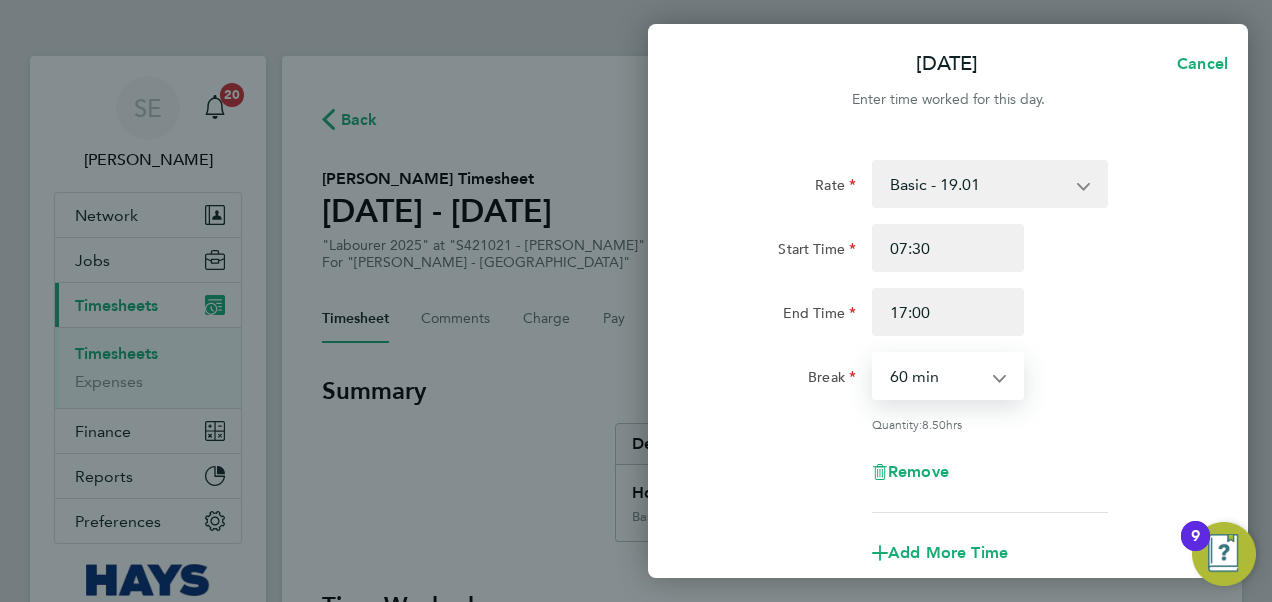 click on "0 min   15 min   30 min   45 min   60 min   75 min   90 min" at bounding box center (936, 376) 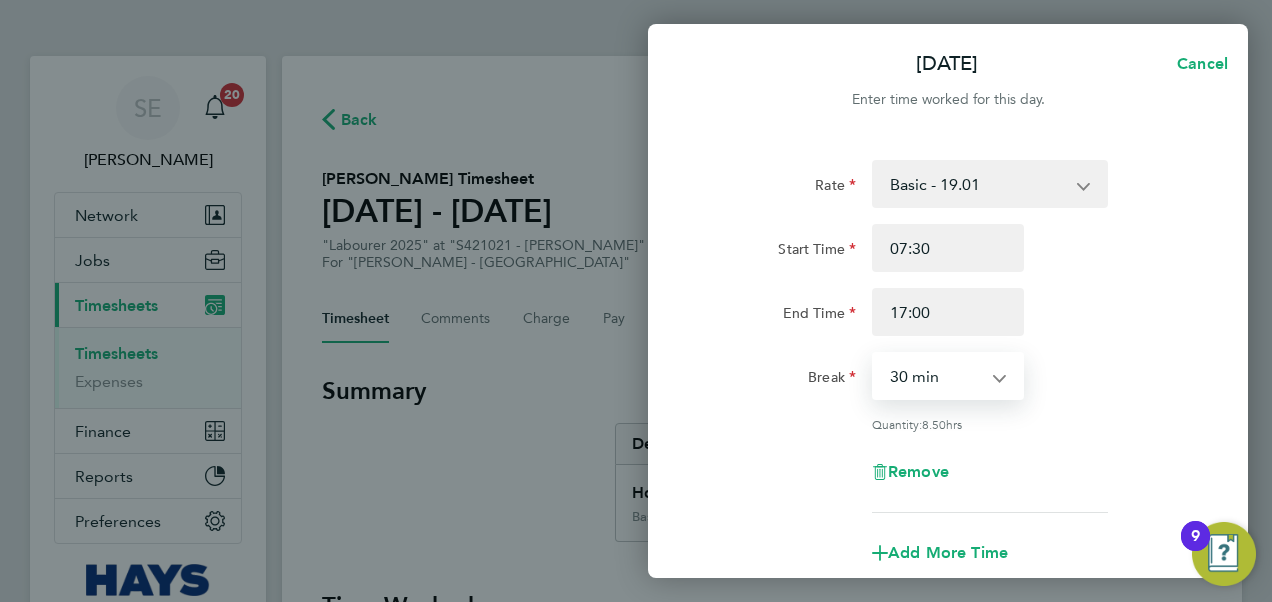 click on "0 min   15 min   30 min   45 min   60 min   75 min   90 min" at bounding box center (936, 376) 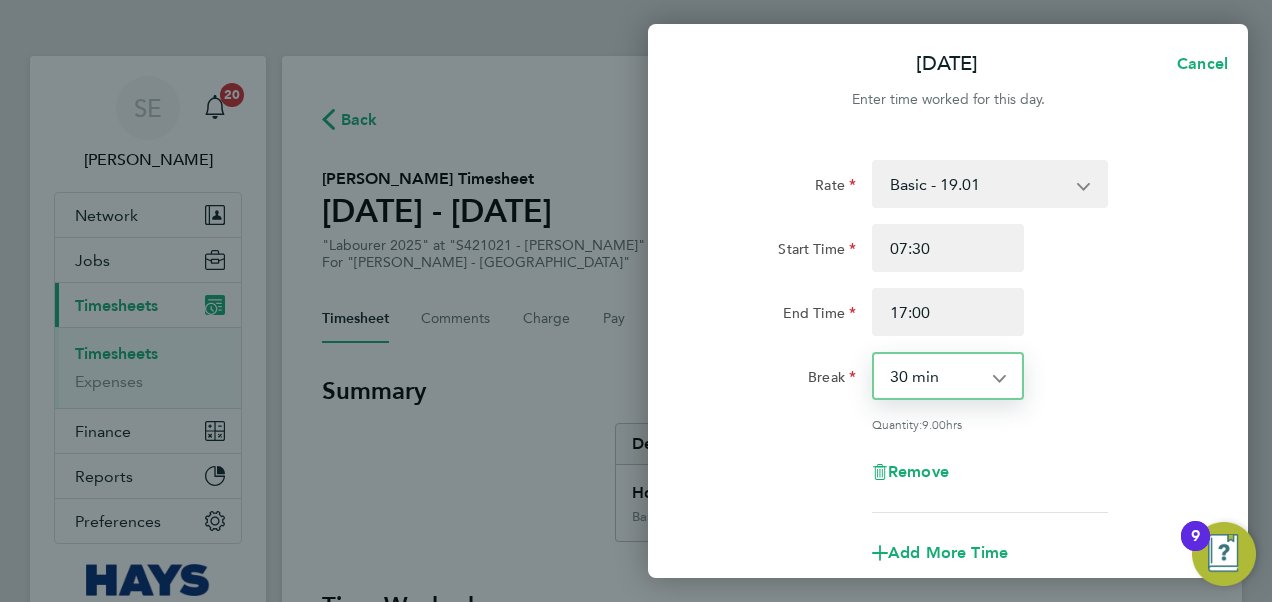 click on "Quantity:  9.00  hrs" 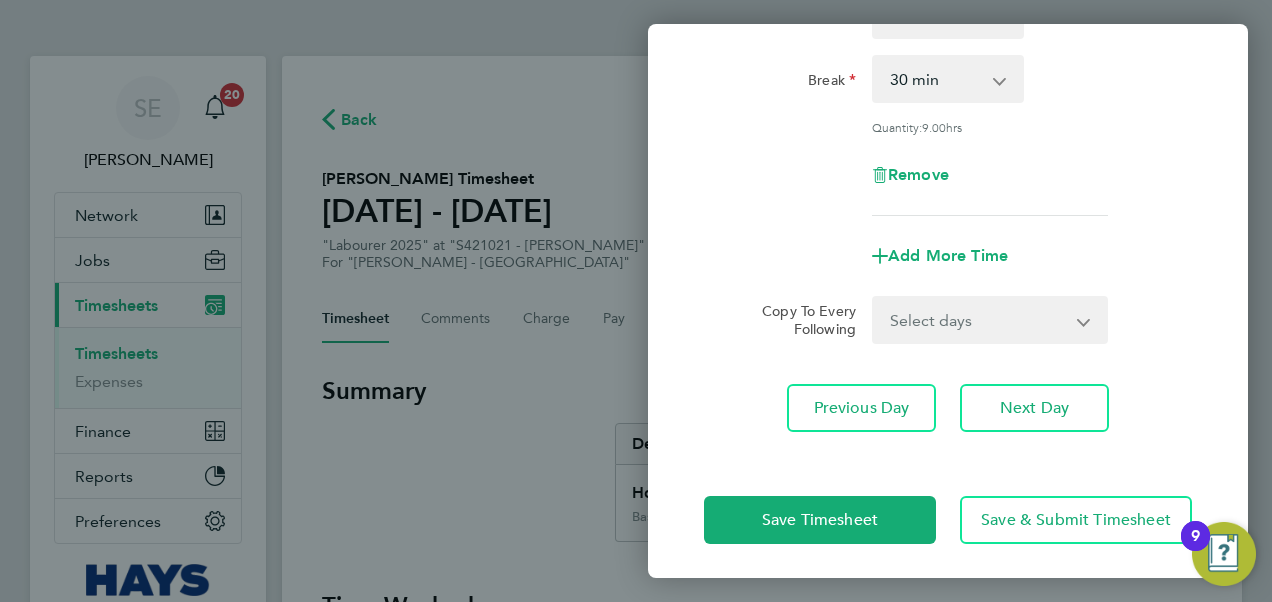 scroll, scrollTop: 301, scrollLeft: 0, axis: vertical 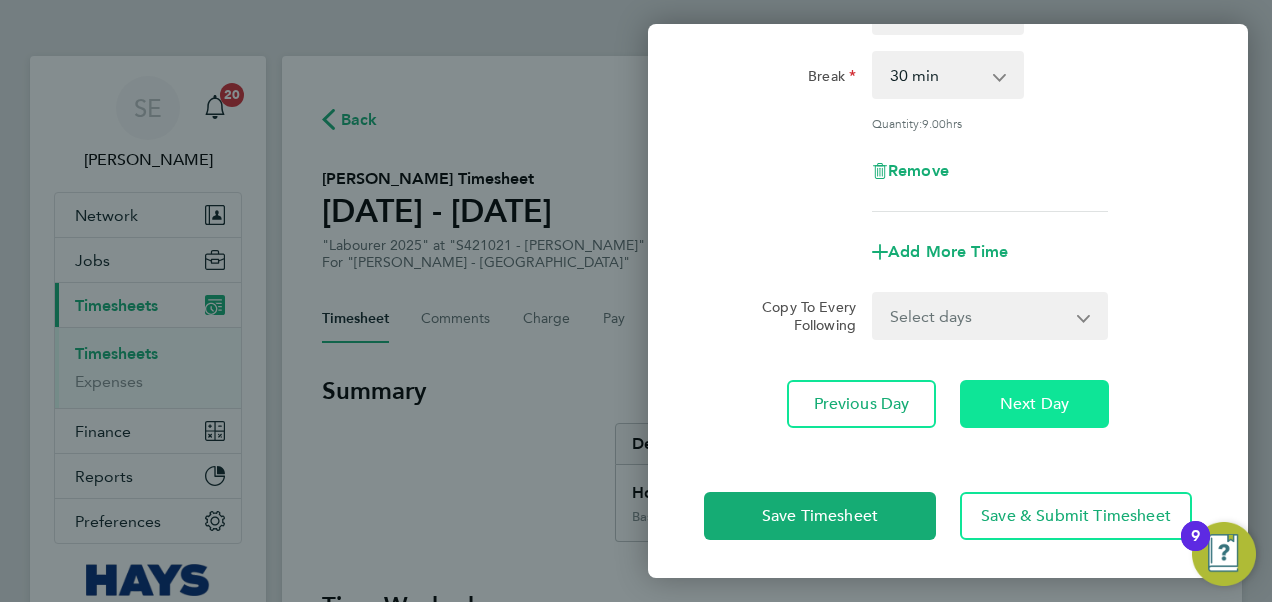 drag, startPoint x: 1033, startPoint y: 418, endPoint x: 960, endPoint y: 349, distance: 100.44899 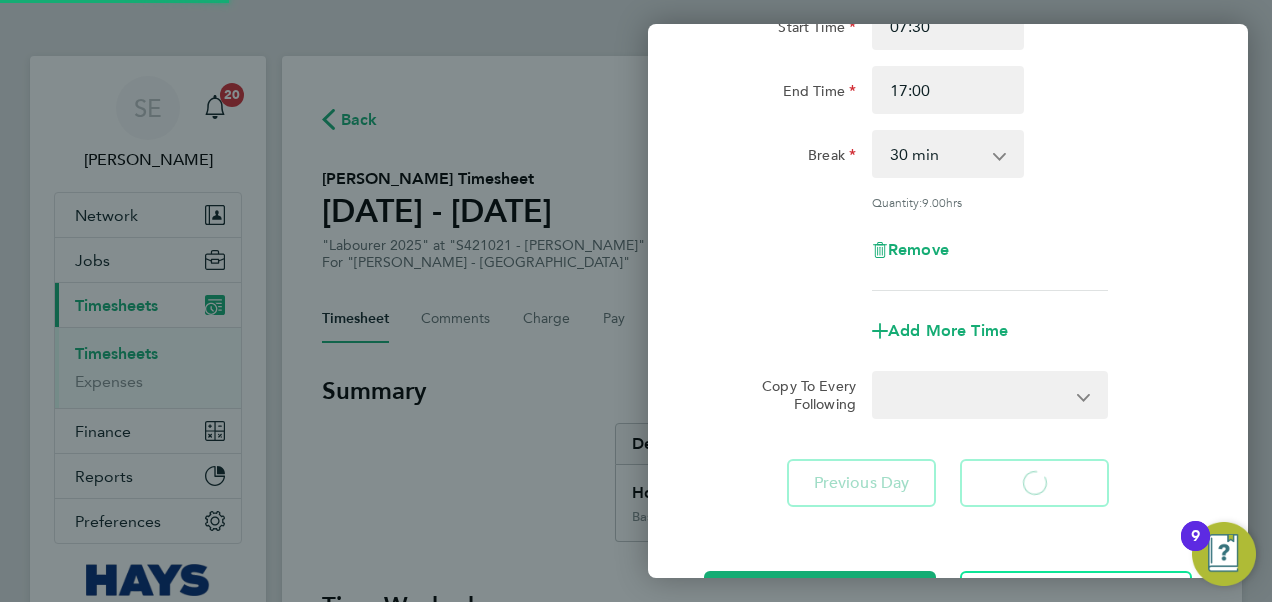 select on "60" 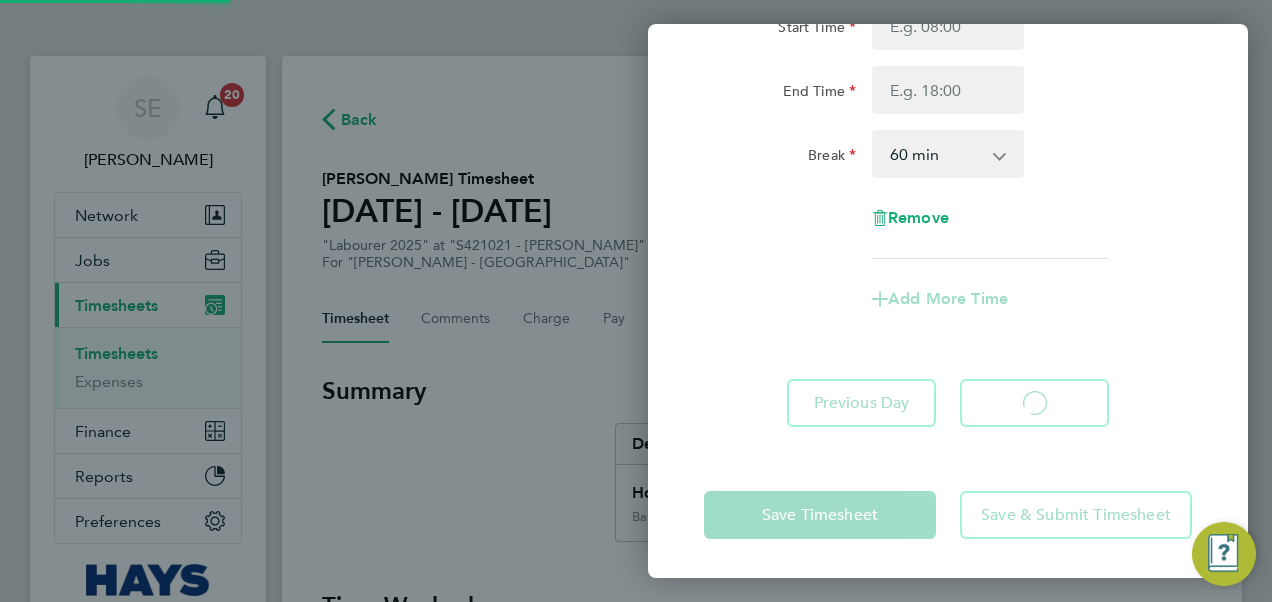 scroll, scrollTop: 118, scrollLeft: 0, axis: vertical 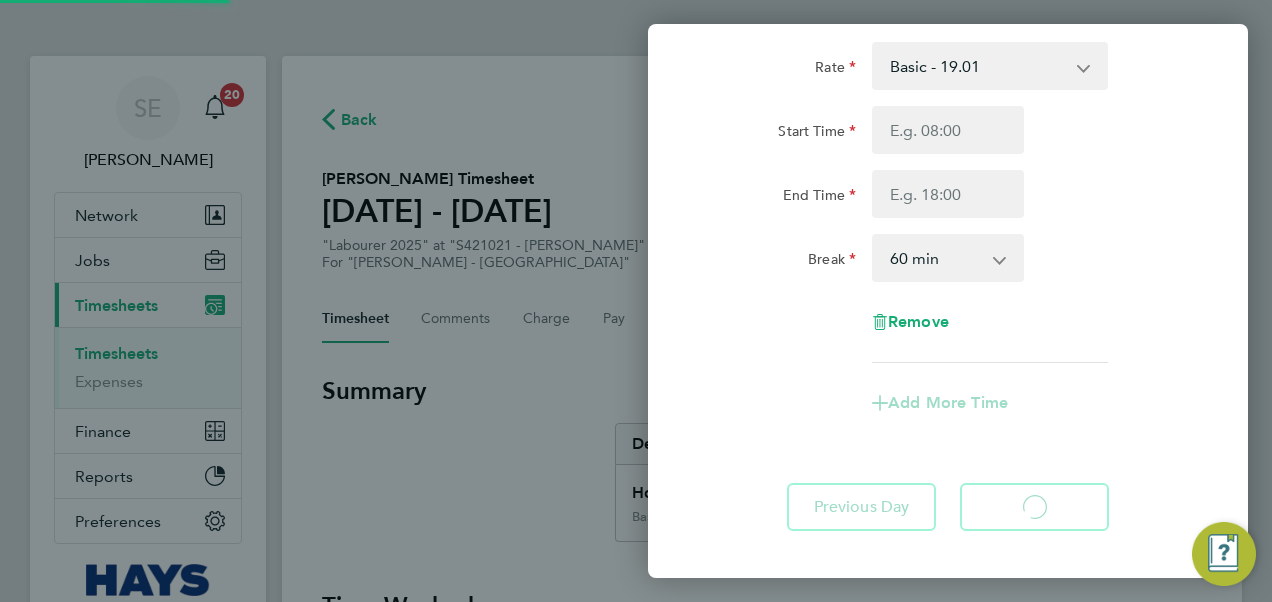 select on "60" 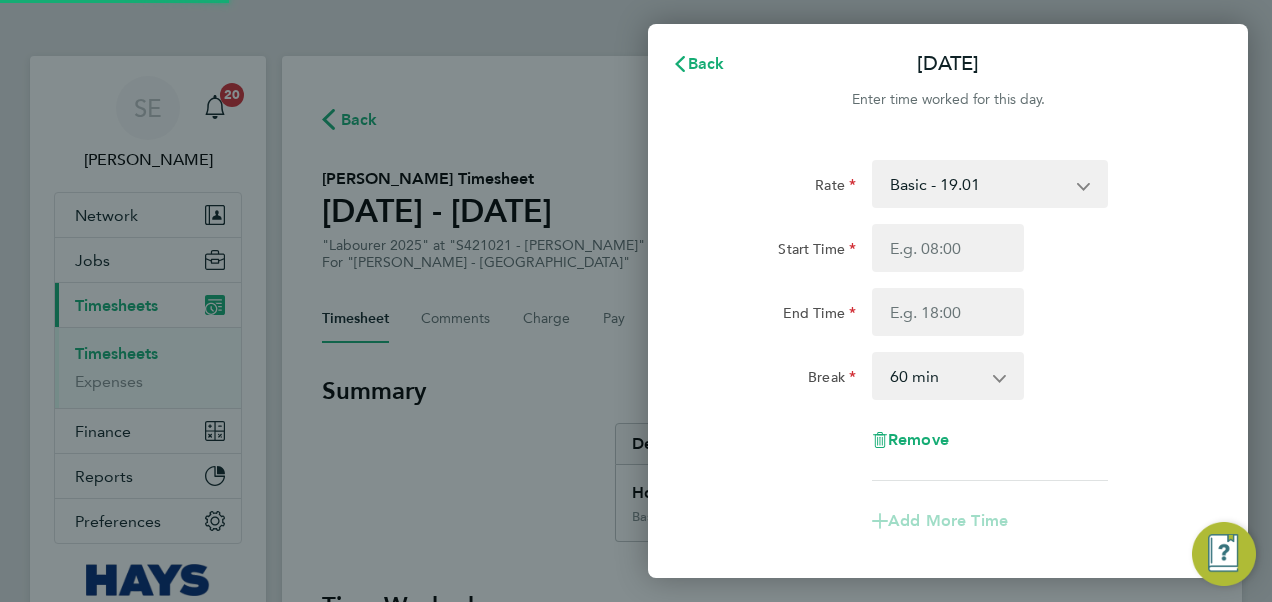 scroll, scrollTop: 0, scrollLeft: 0, axis: both 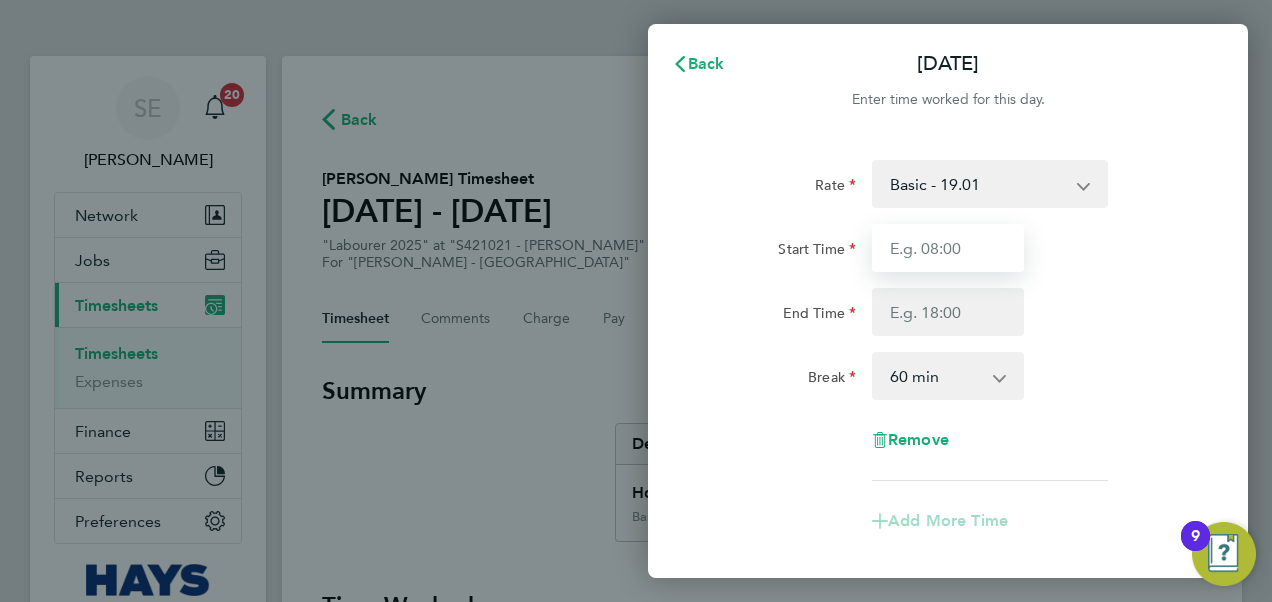 click on "Start Time" at bounding box center [948, 248] 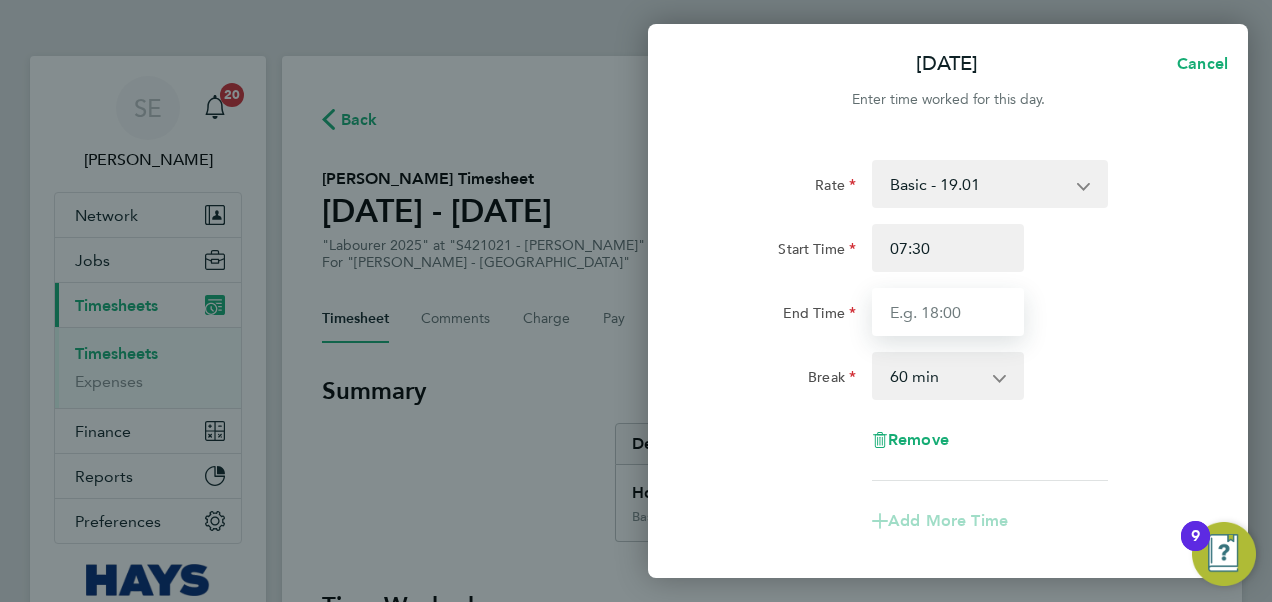 click on "End Time" at bounding box center (948, 312) 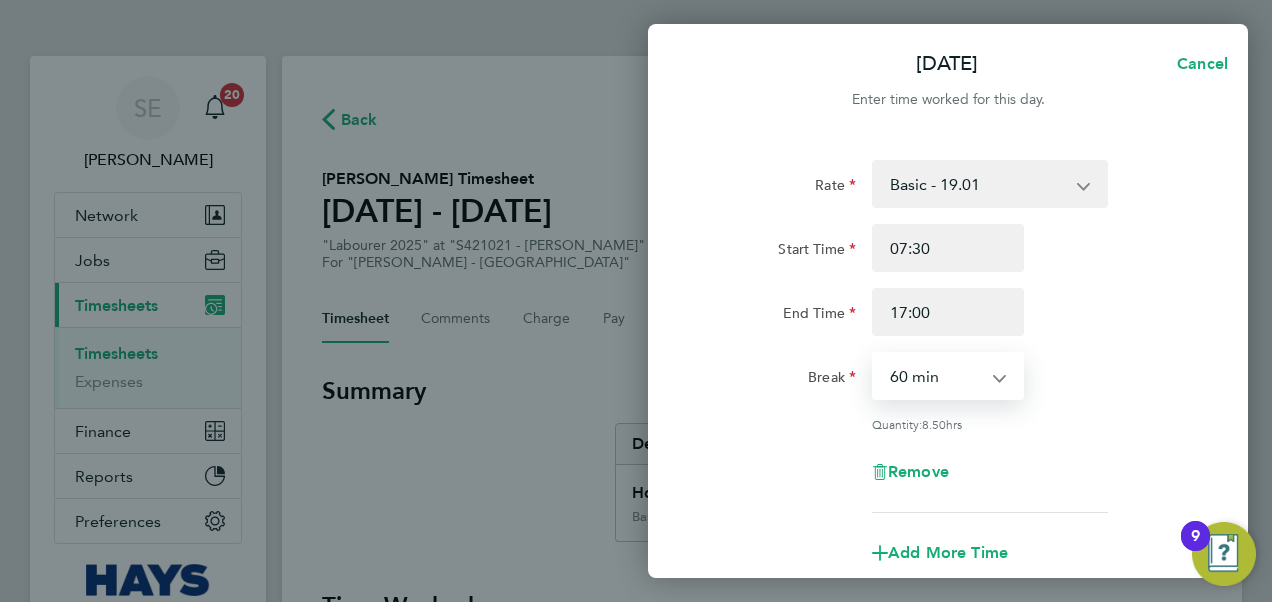 click on "0 min   15 min   30 min   45 min   60 min   75 min   90 min" at bounding box center [936, 376] 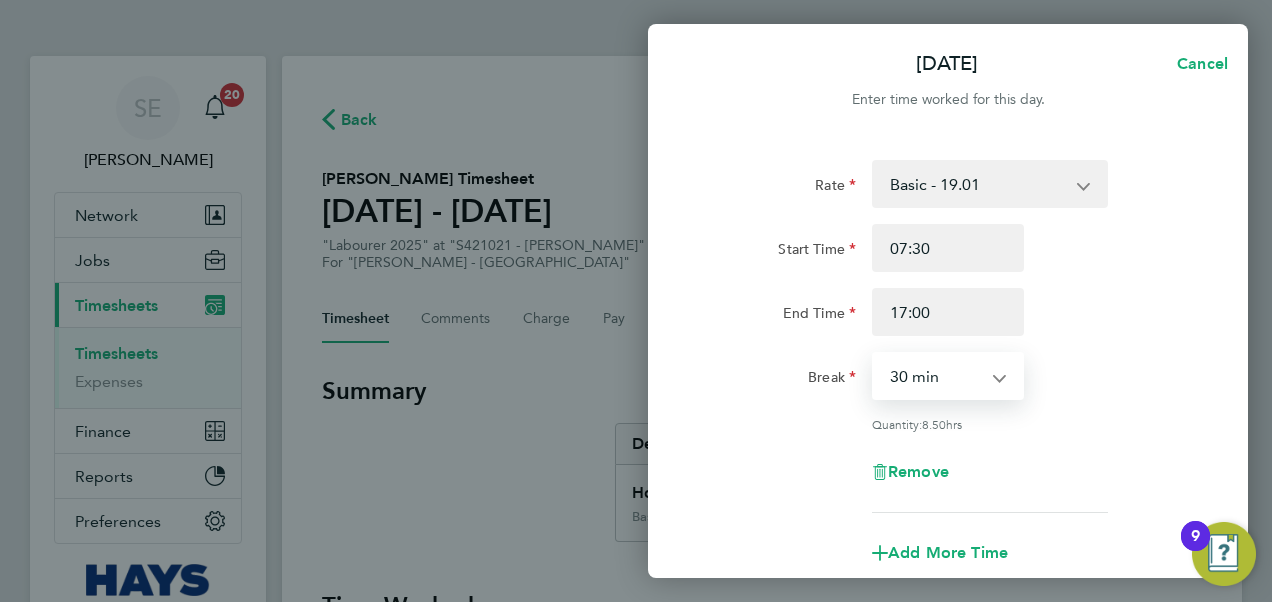 click on "0 min   15 min   30 min   45 min   60 min   75 min   90 min" at bounding box center [936, 376] 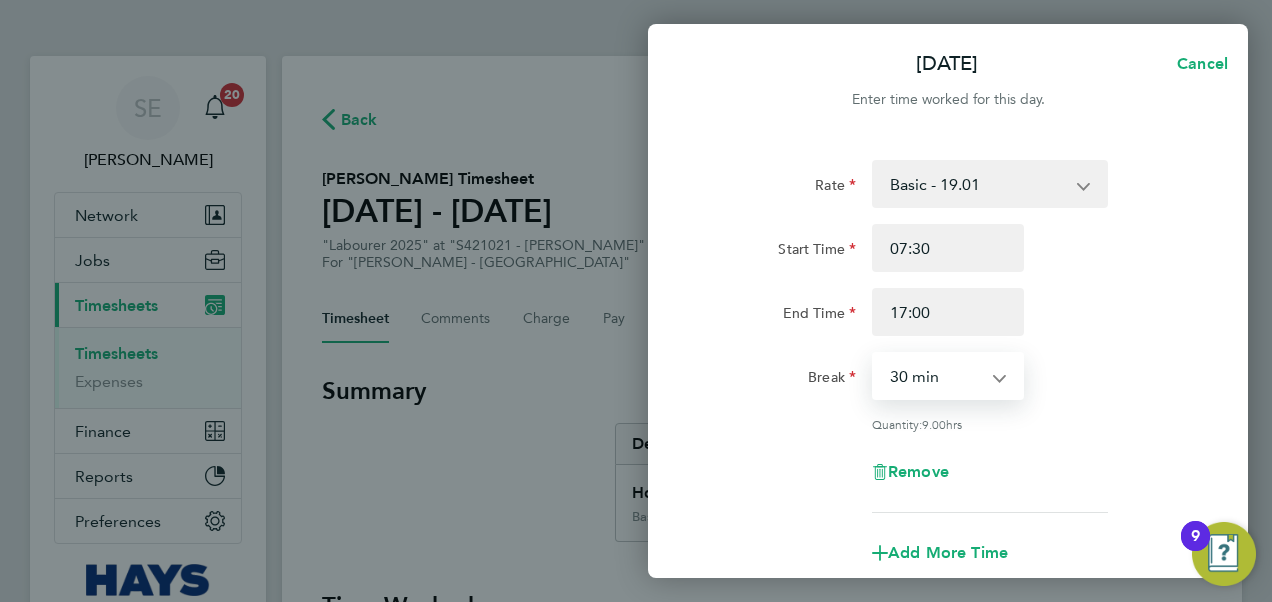 click on "Rate  Basic - 19.01   Overtime - 27.22
Start Time 07:30 End Time 17:00 Break  0 min   15 min   30 min   45 min   60 min   75 min   90 min
Quantity:  9.00  hrs
Remove" 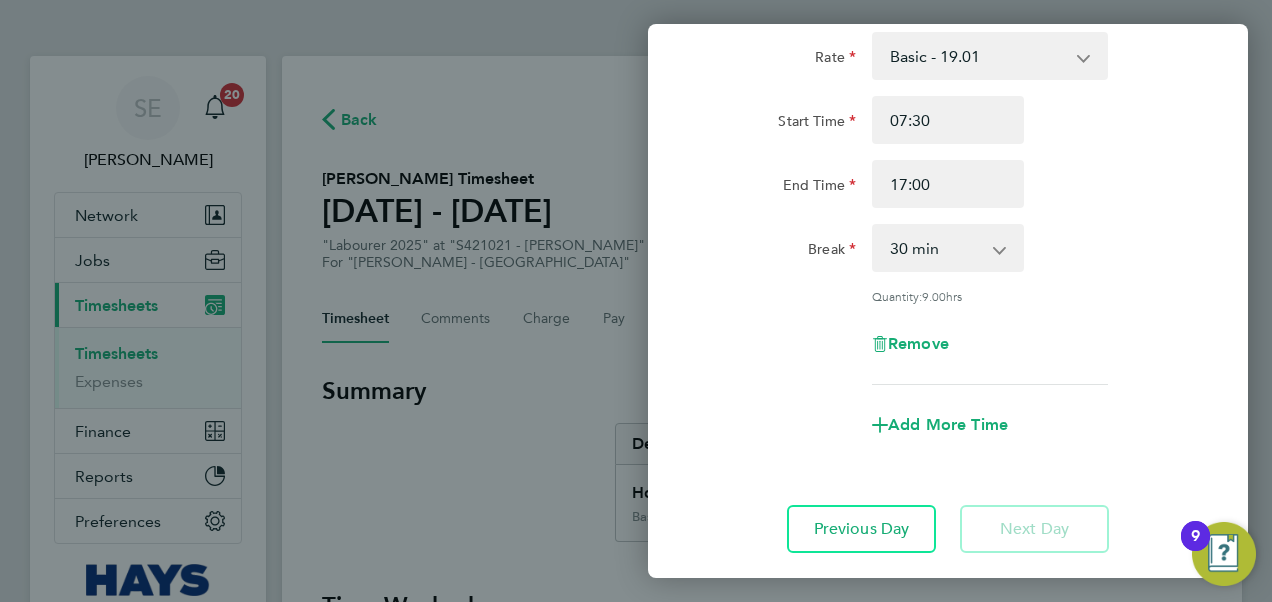 scroll, scrollTop: 253, scrollLeft: 0, axis: vertical 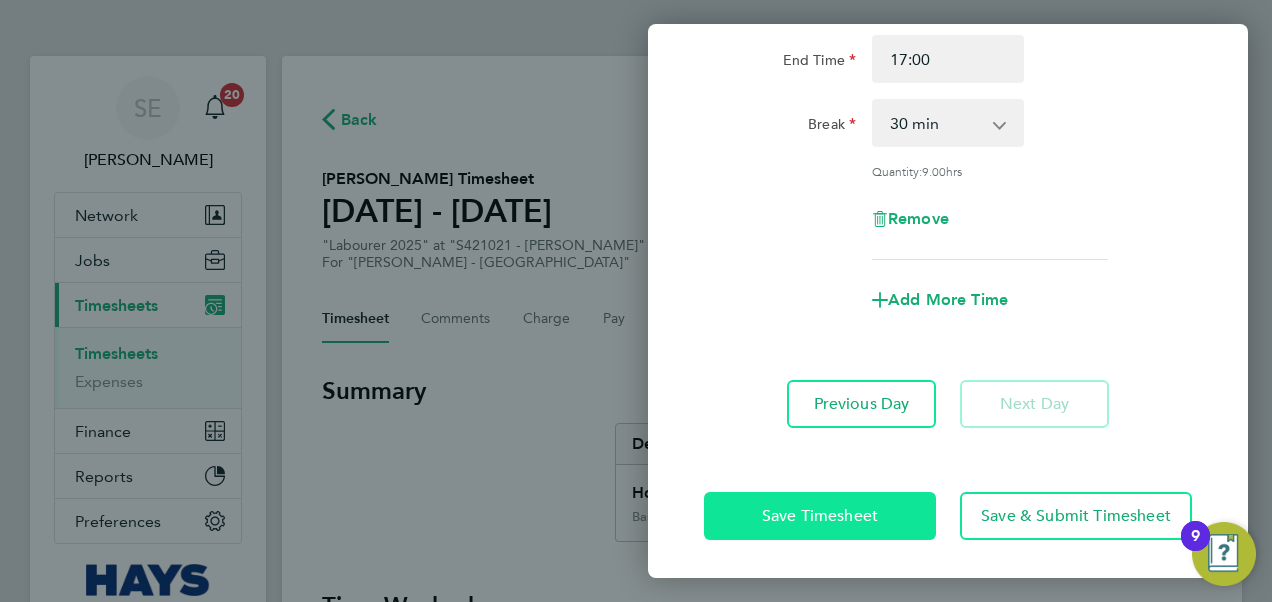 click on "Save Timesheet" 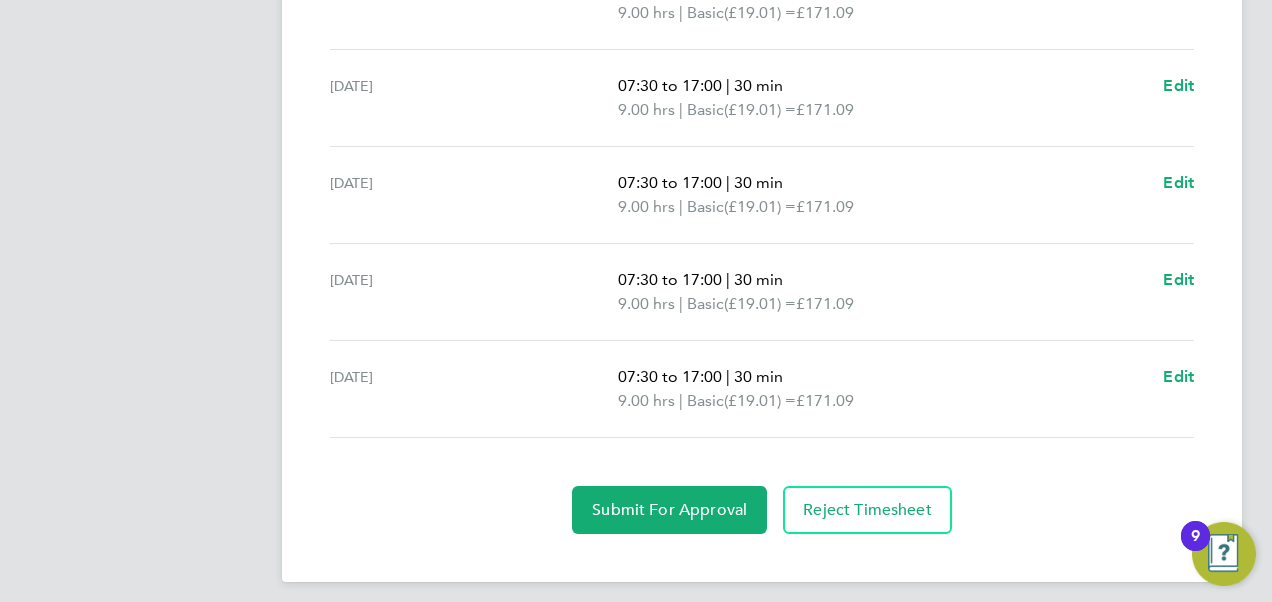 scroll, scrollTop: 839, scrollLeft: 0, axis: vertical 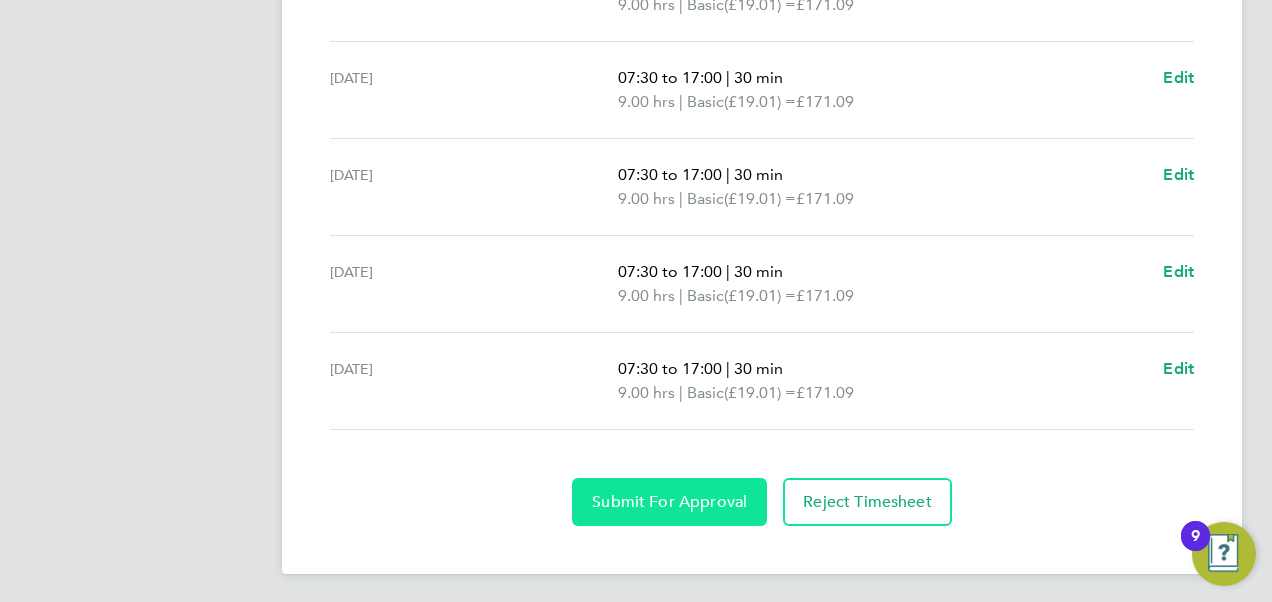 click on "Submit For Approval" 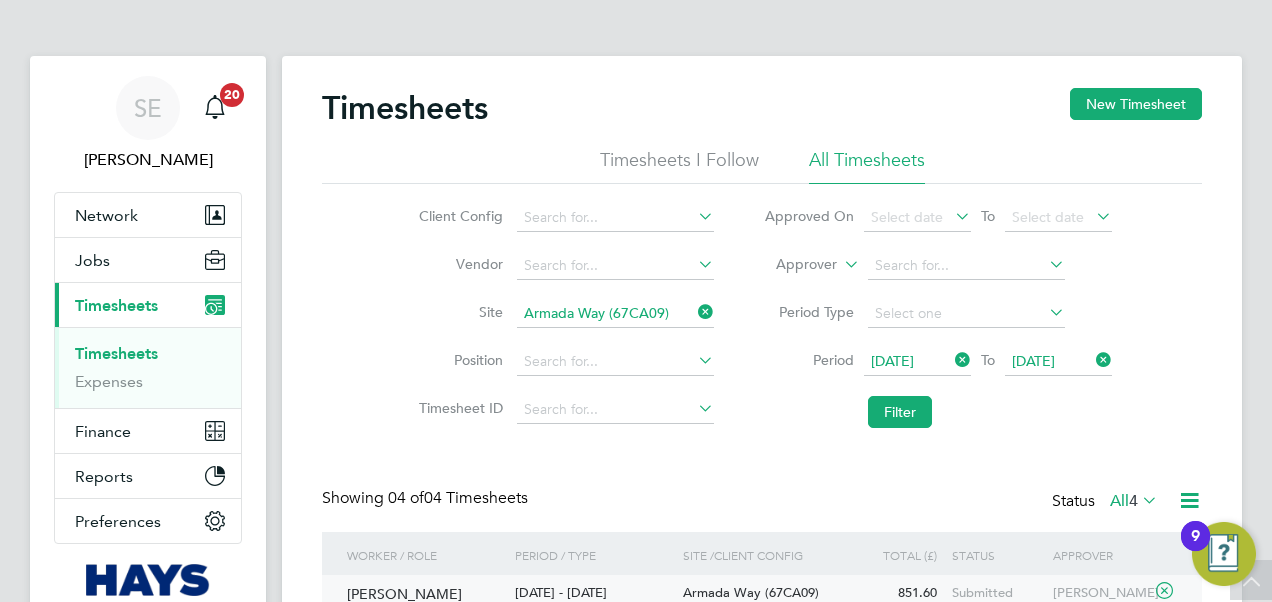 scroll, scrollTop: 282, scrollLeft: 0, axis: vertical 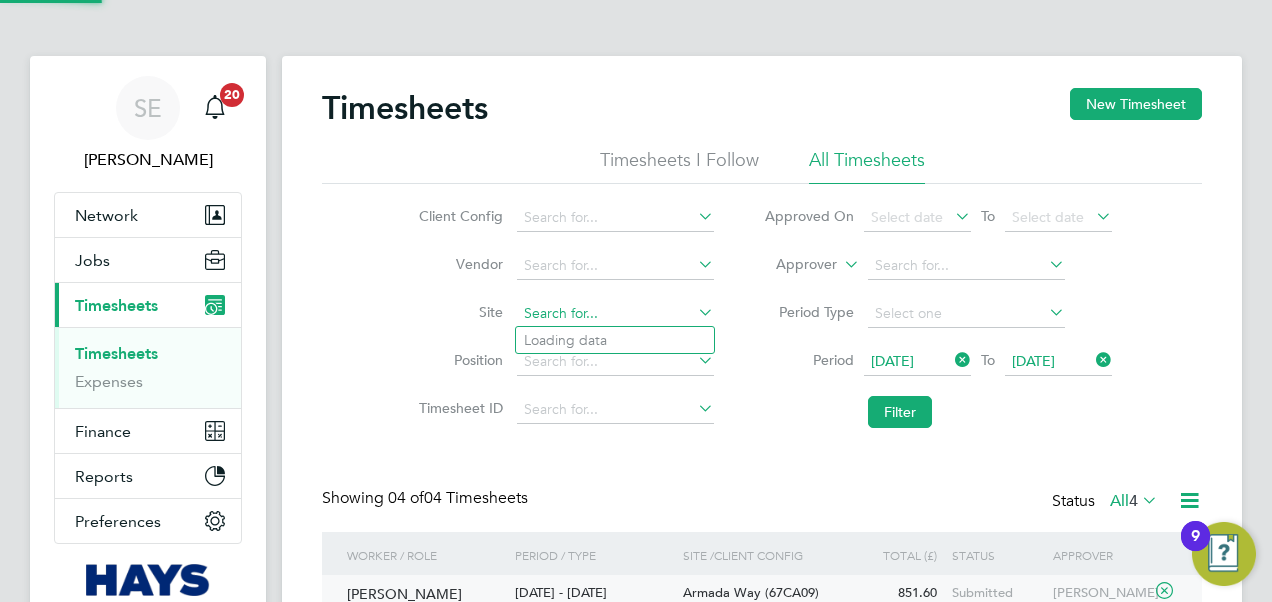 click 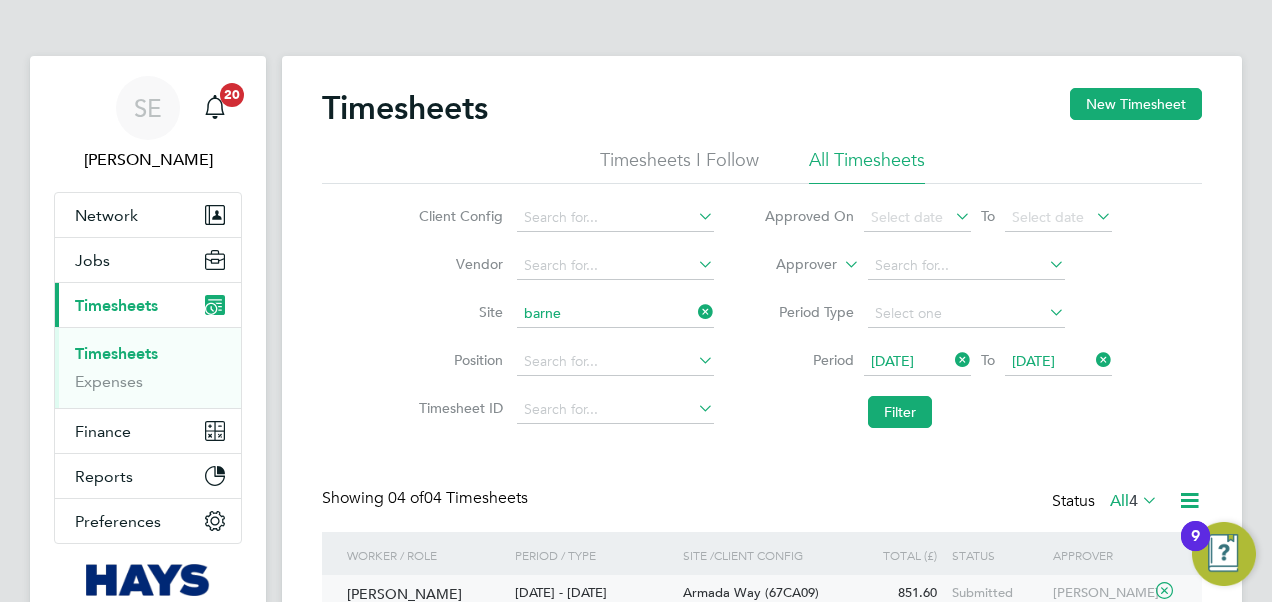 click on "S421021 -  [PERSON_NAME]" 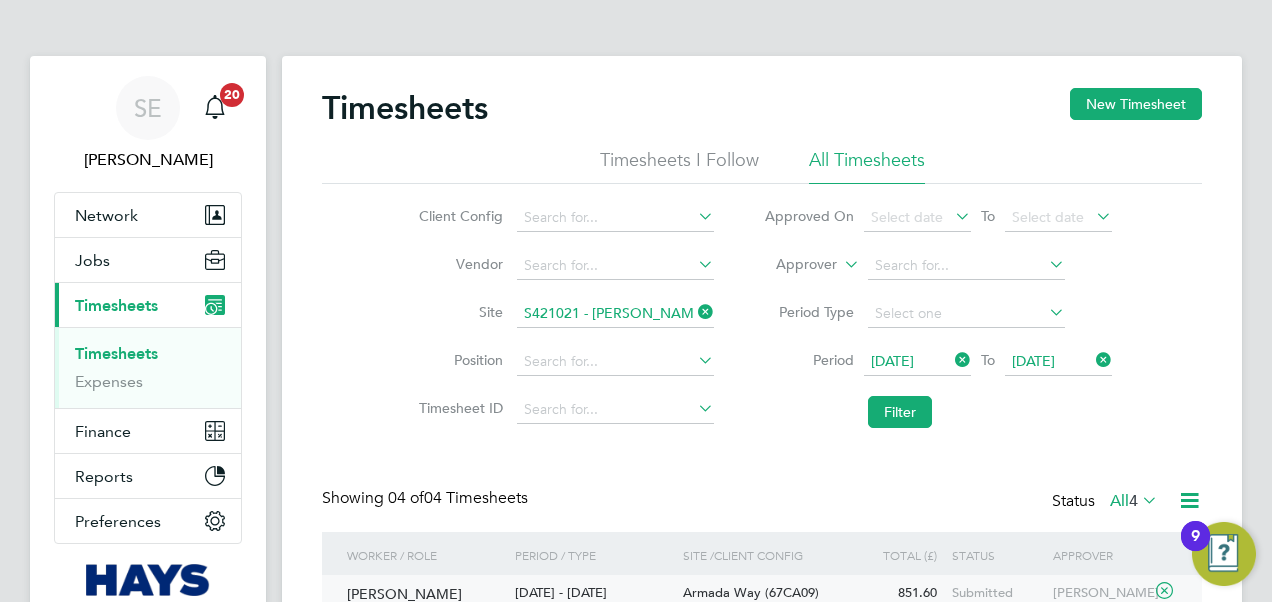 click on "07 Jul 2025" 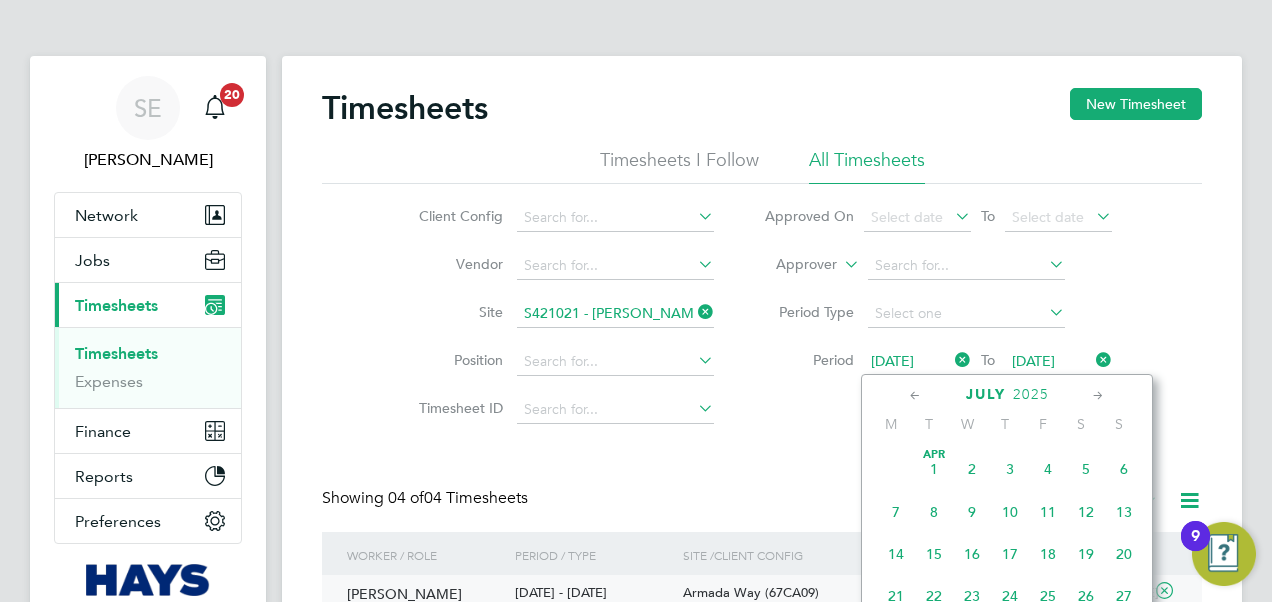 click on "30" 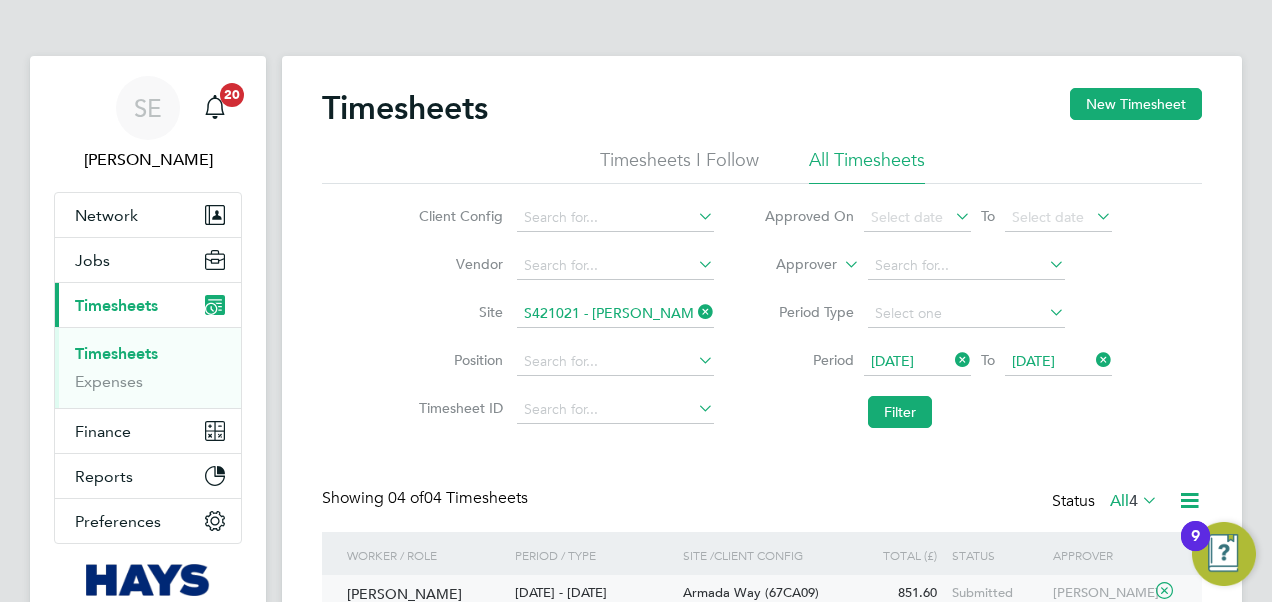 click on "[DATE]" 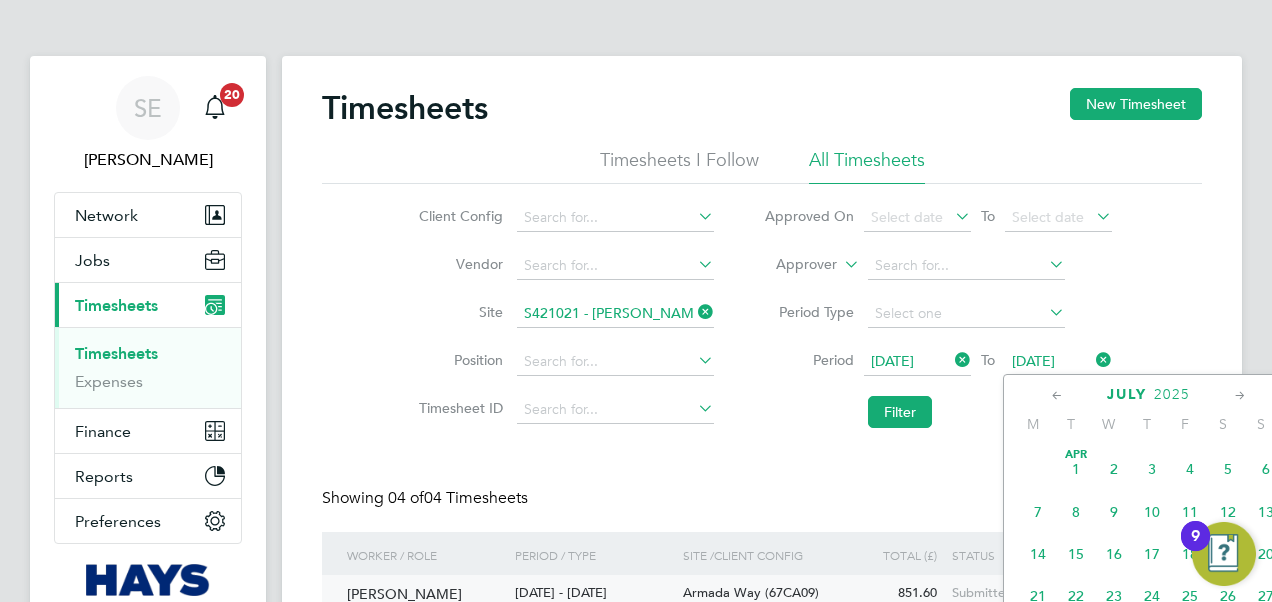 click on "4" 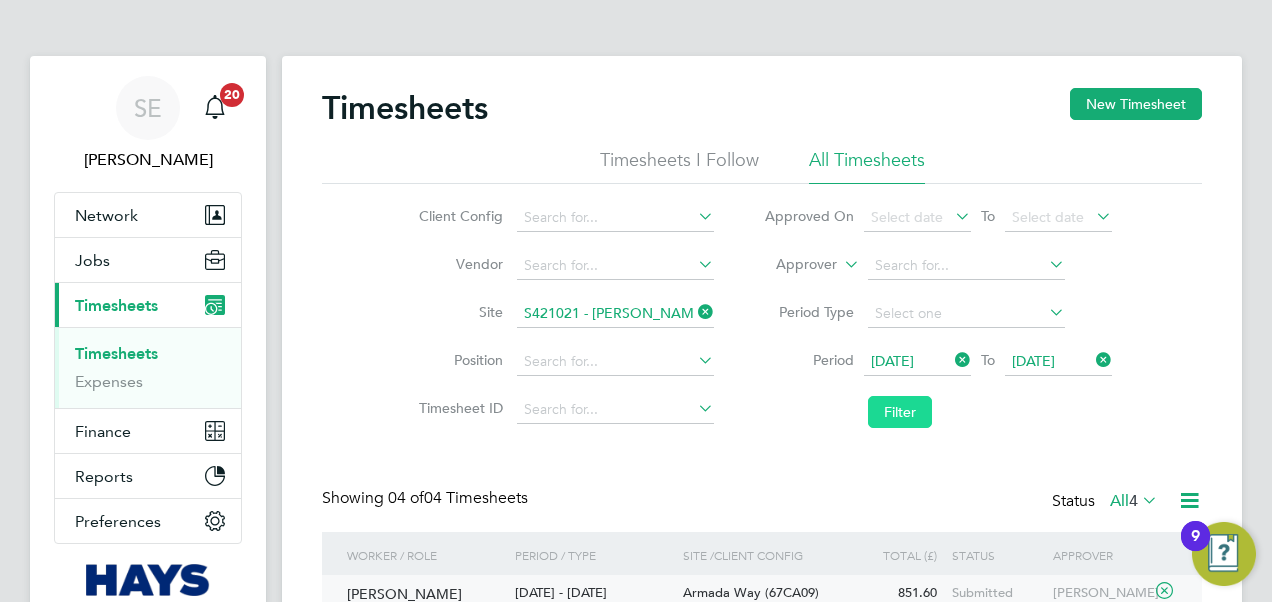 click on "Filter" 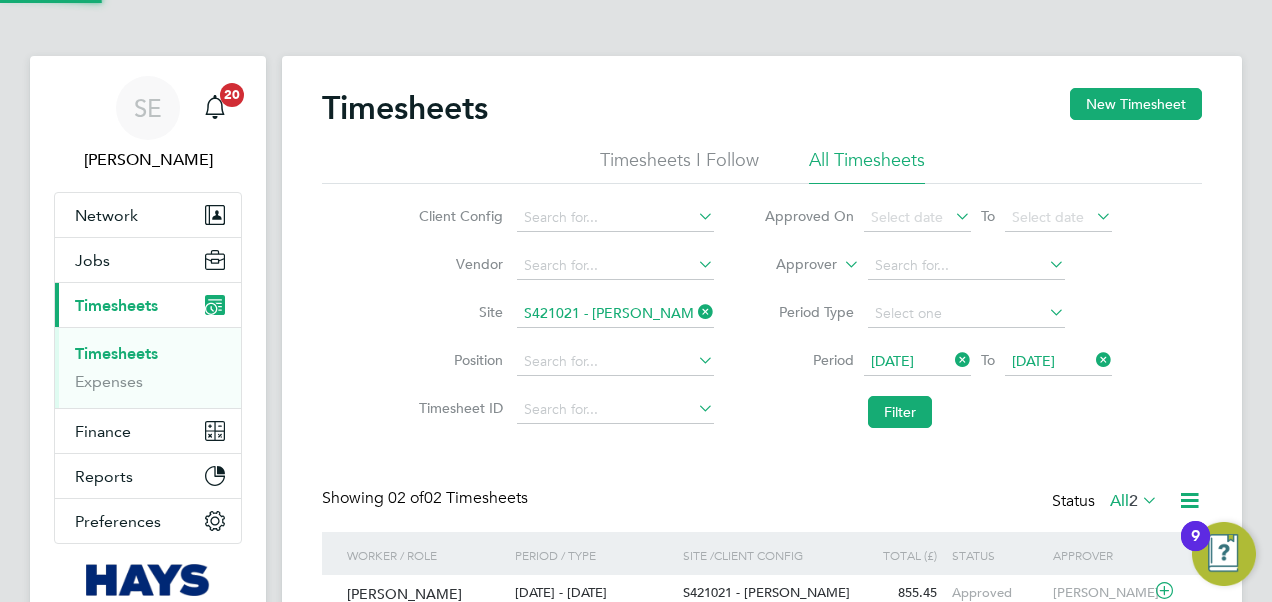 scroll, scrollTop: 10, scrollLeft: 10, axis: both 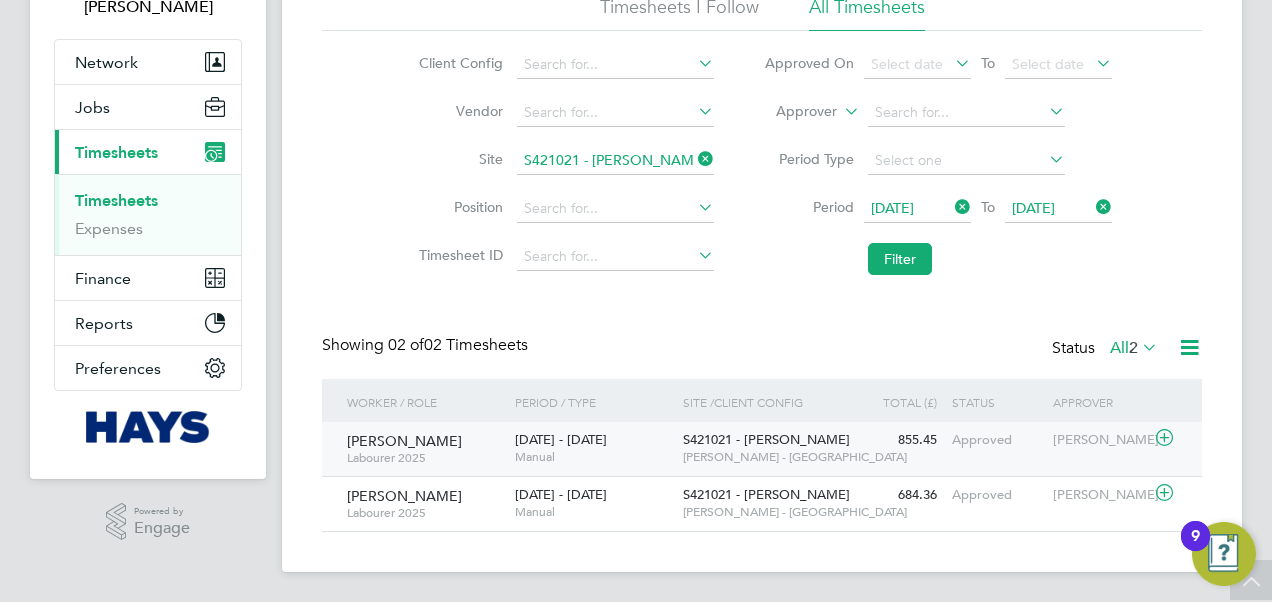 click 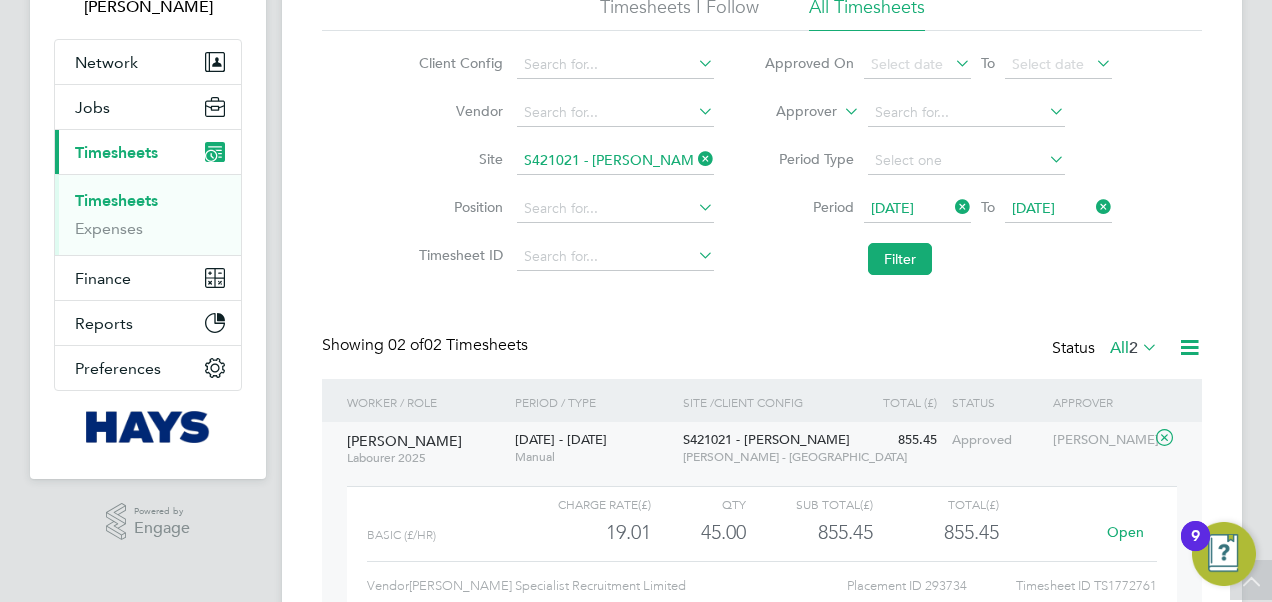 click on "Open" 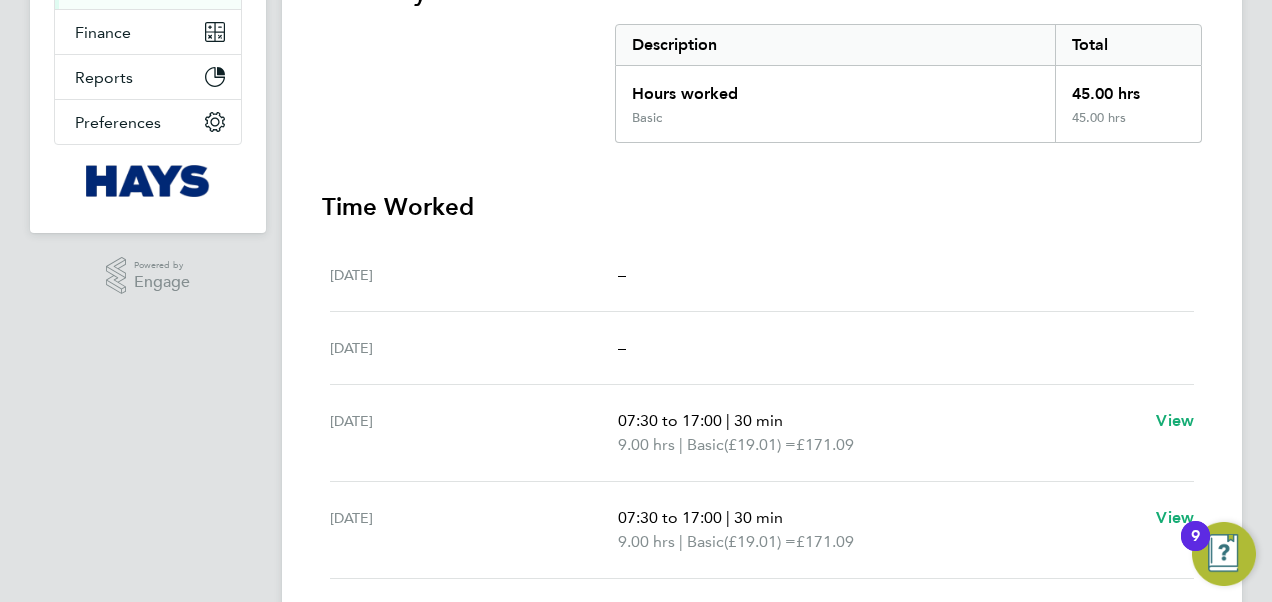 scroll, scrollTop: 400, scrollLeft: 0, axis: vertical 